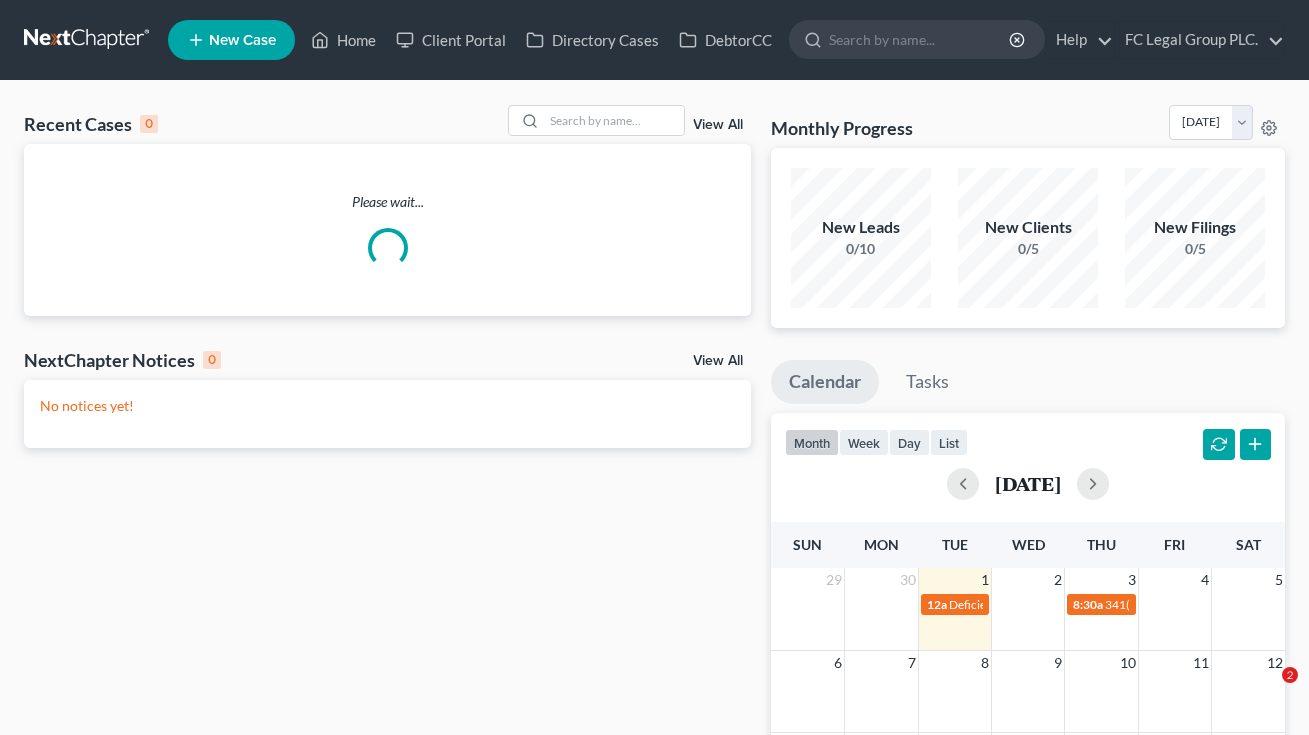 scroll, scrollTop: 0, scrollLeft: 0, axis: both 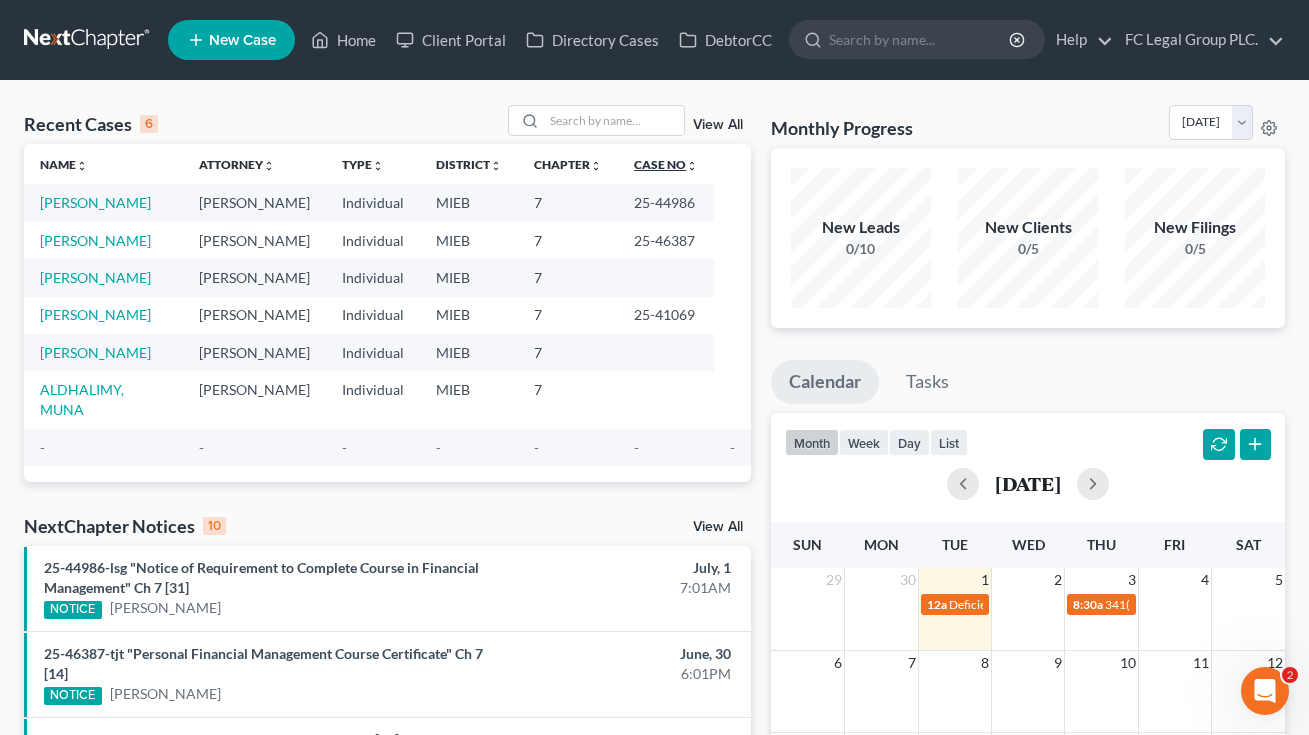 click on "unfold_more" at bounding box center (692, 166) 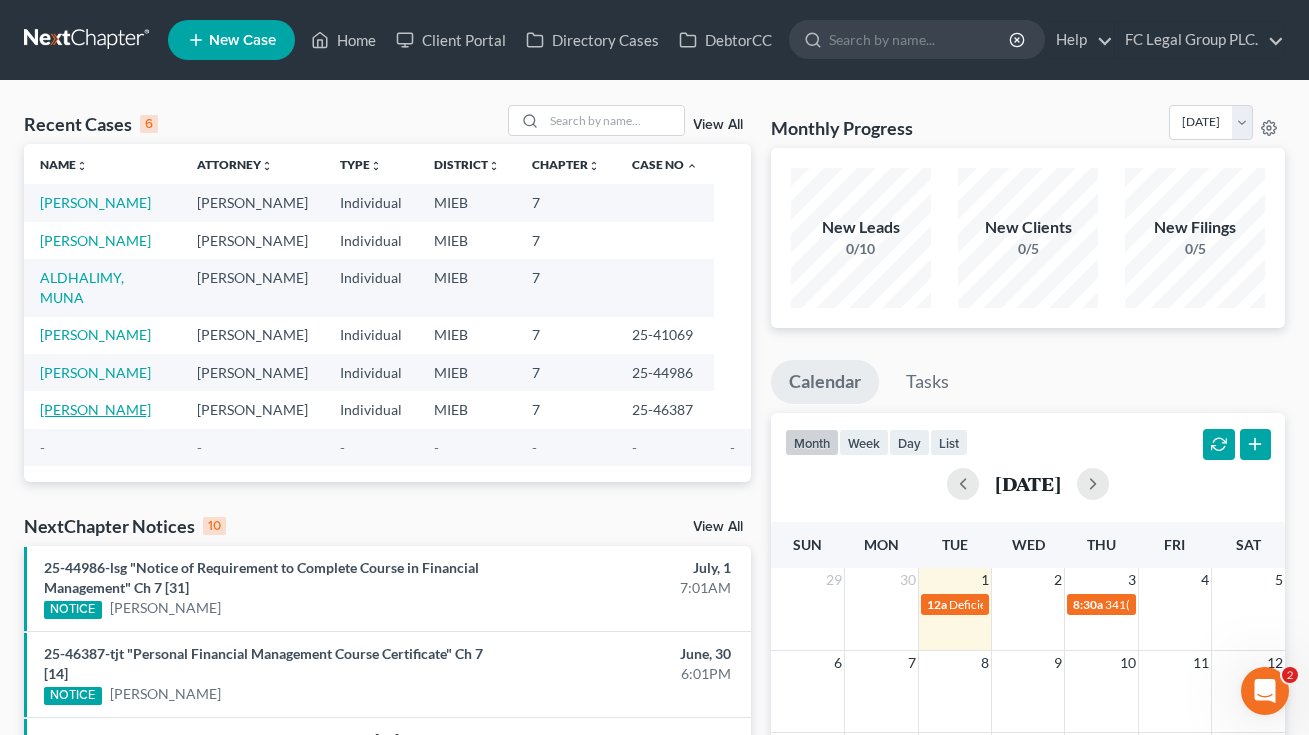 click on "[PERSON_NAME]" at bounding box center (95, 409) 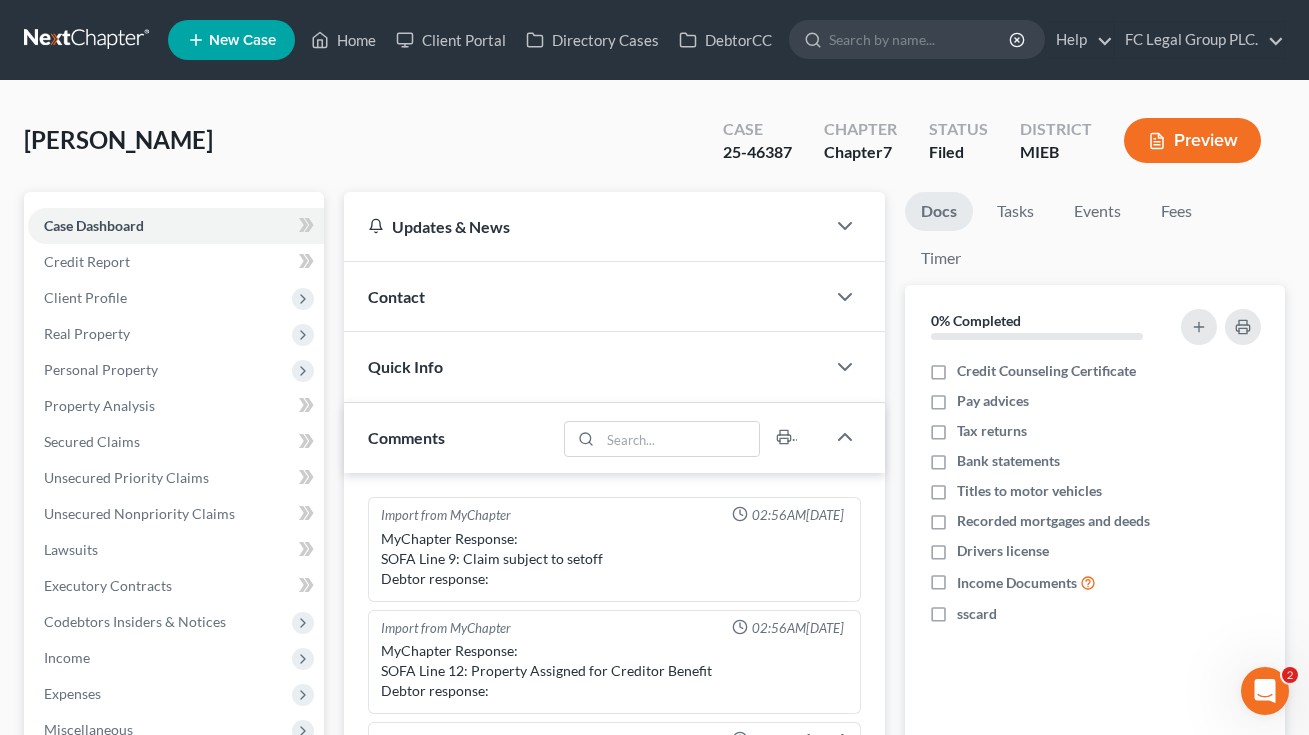 scroll, scrollTop: 588, scrollLeft: 0, axis: vertical 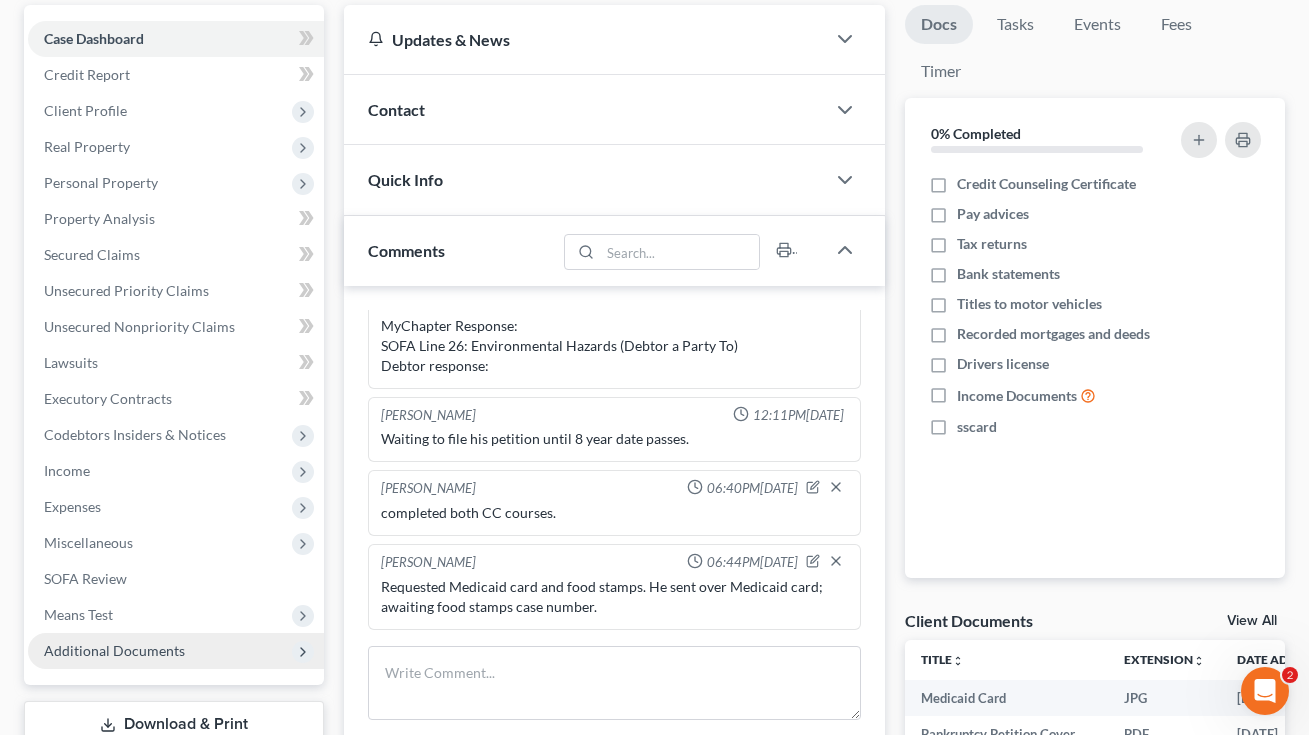 click on "Additional Documents" at bounding box center (114, 650) 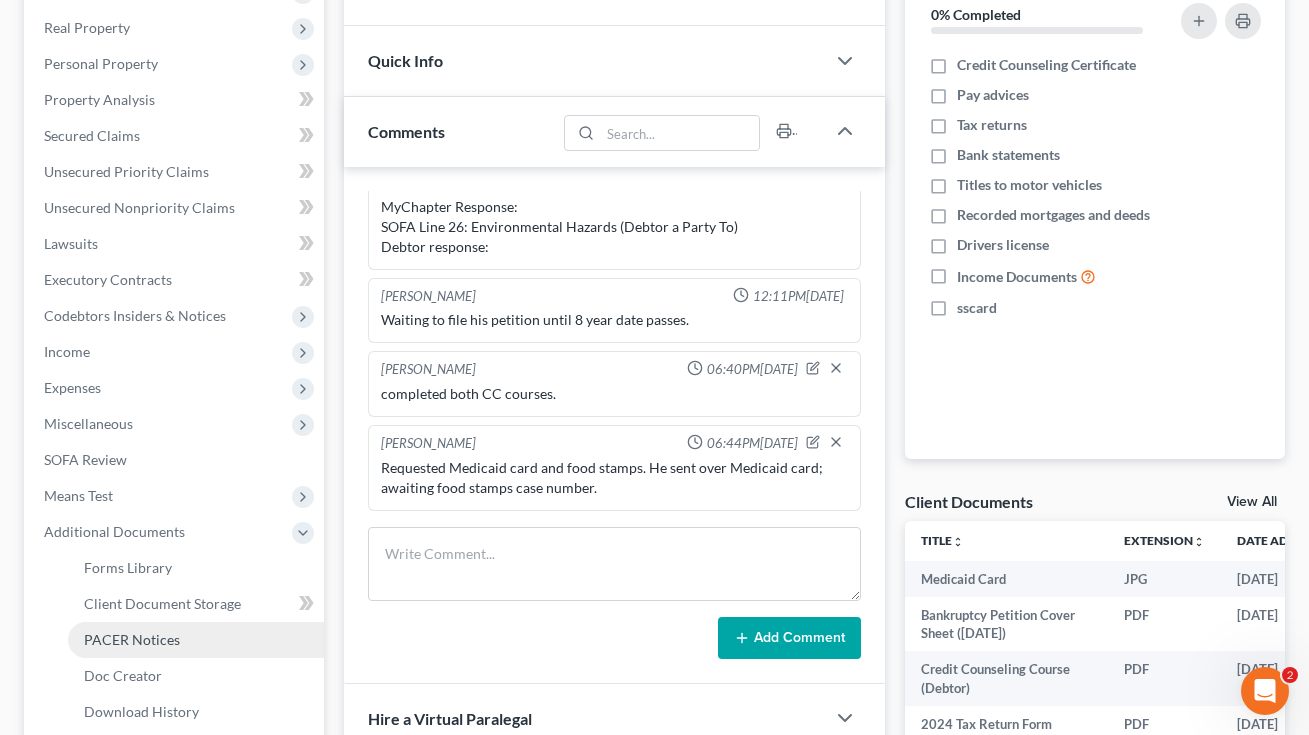 scroll, scrollTop: 382, scrollLeft: 0, axis: vertical 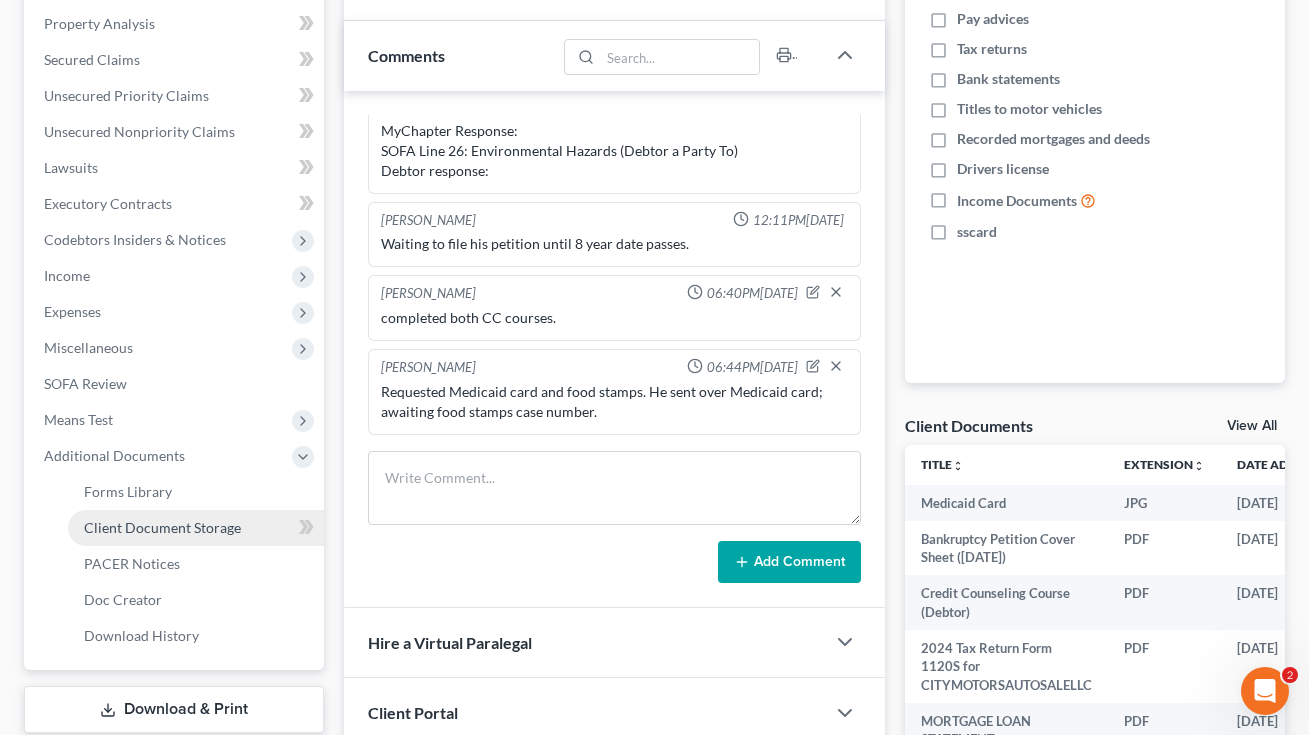 click on "Client Document Storage" at bounding box center [162, 527] 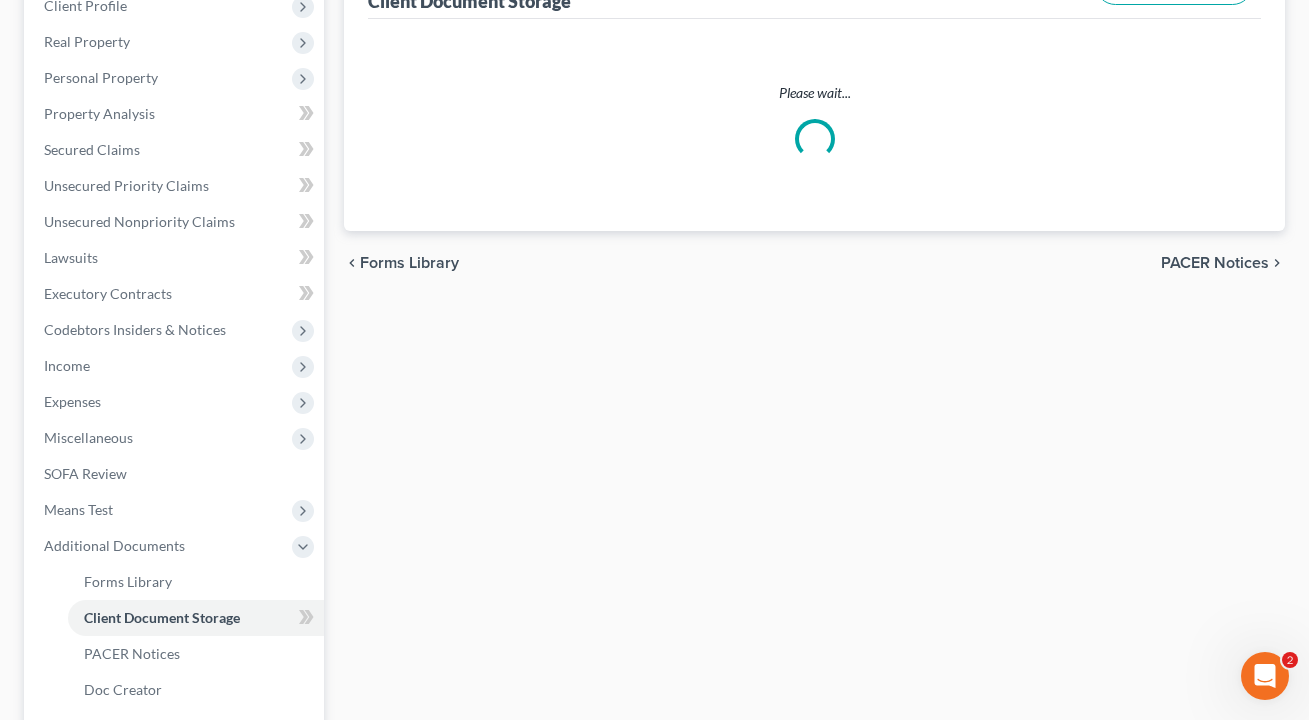 select on "7" 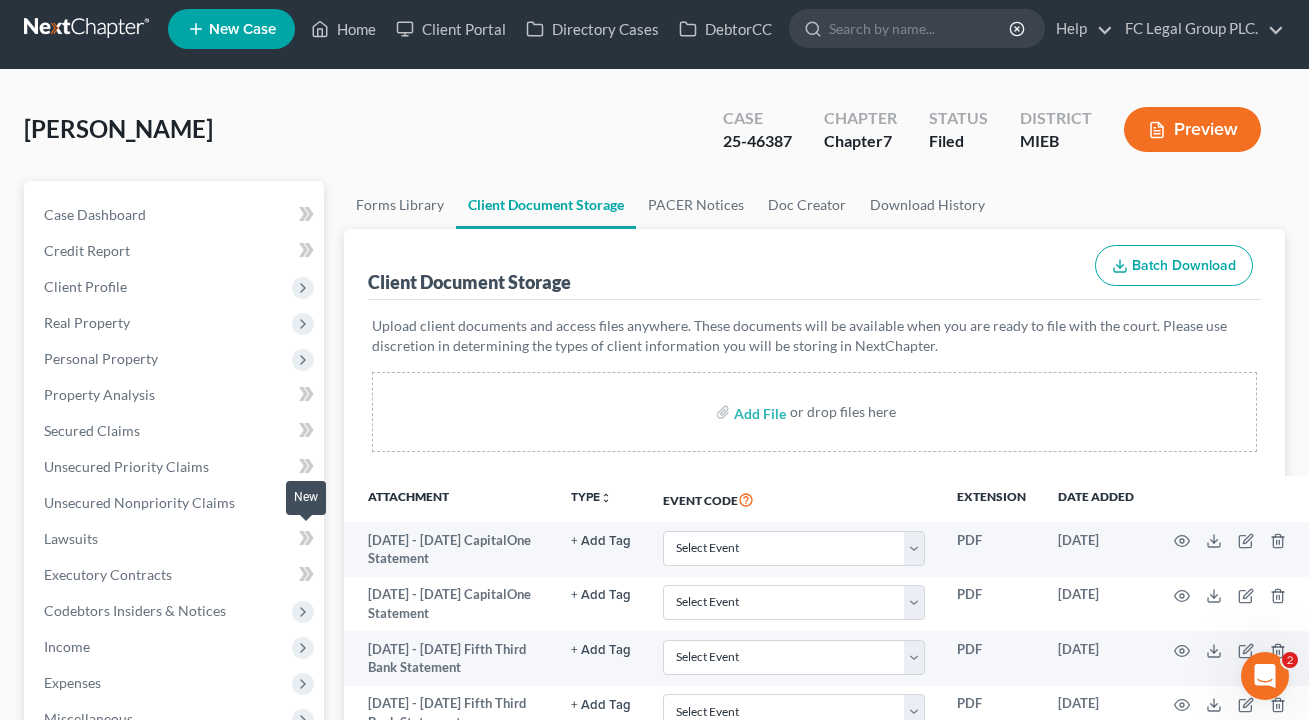 scroll, scrollTop: 0, scrollLeft: 0, axis: both 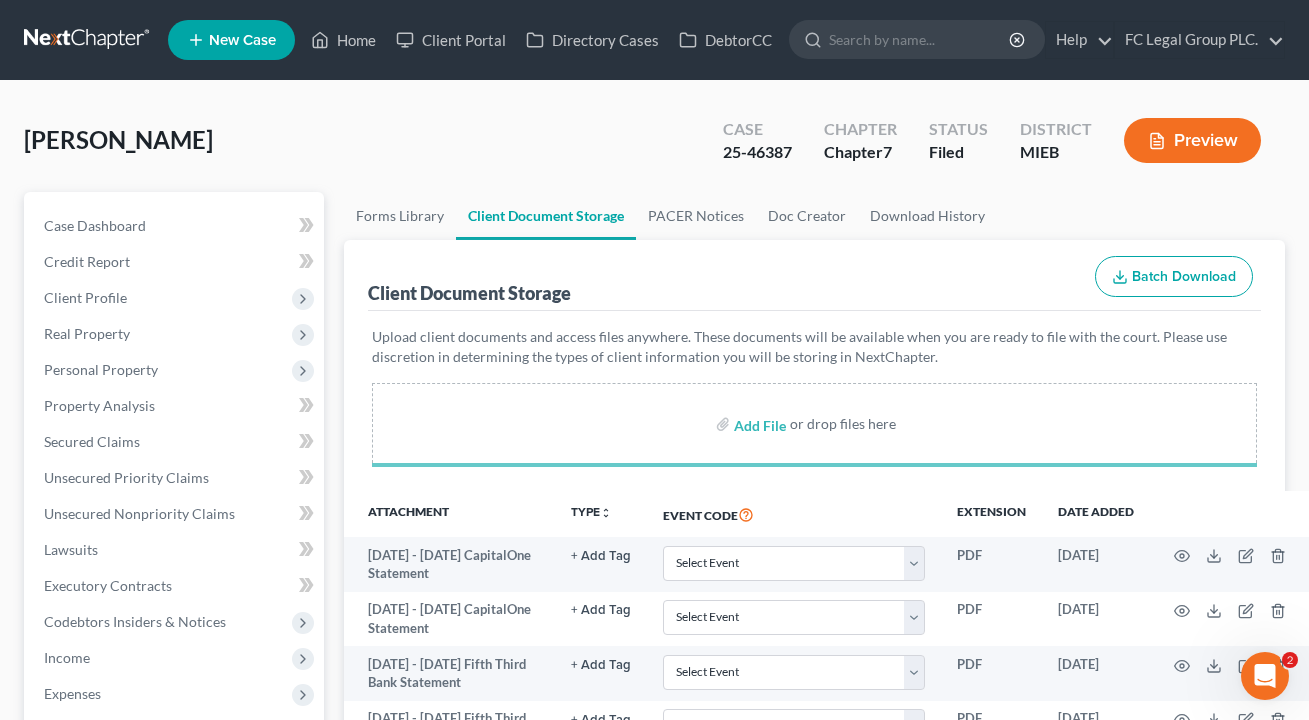 select on "7" 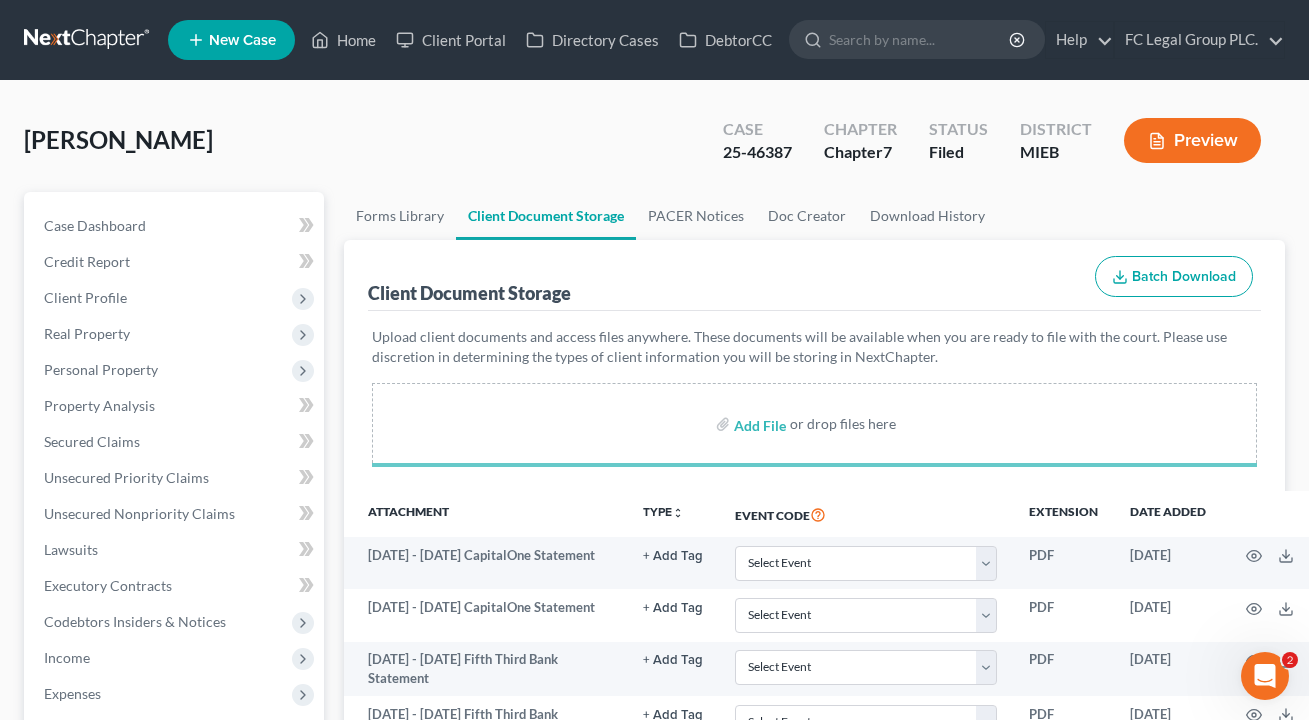 select on "7" 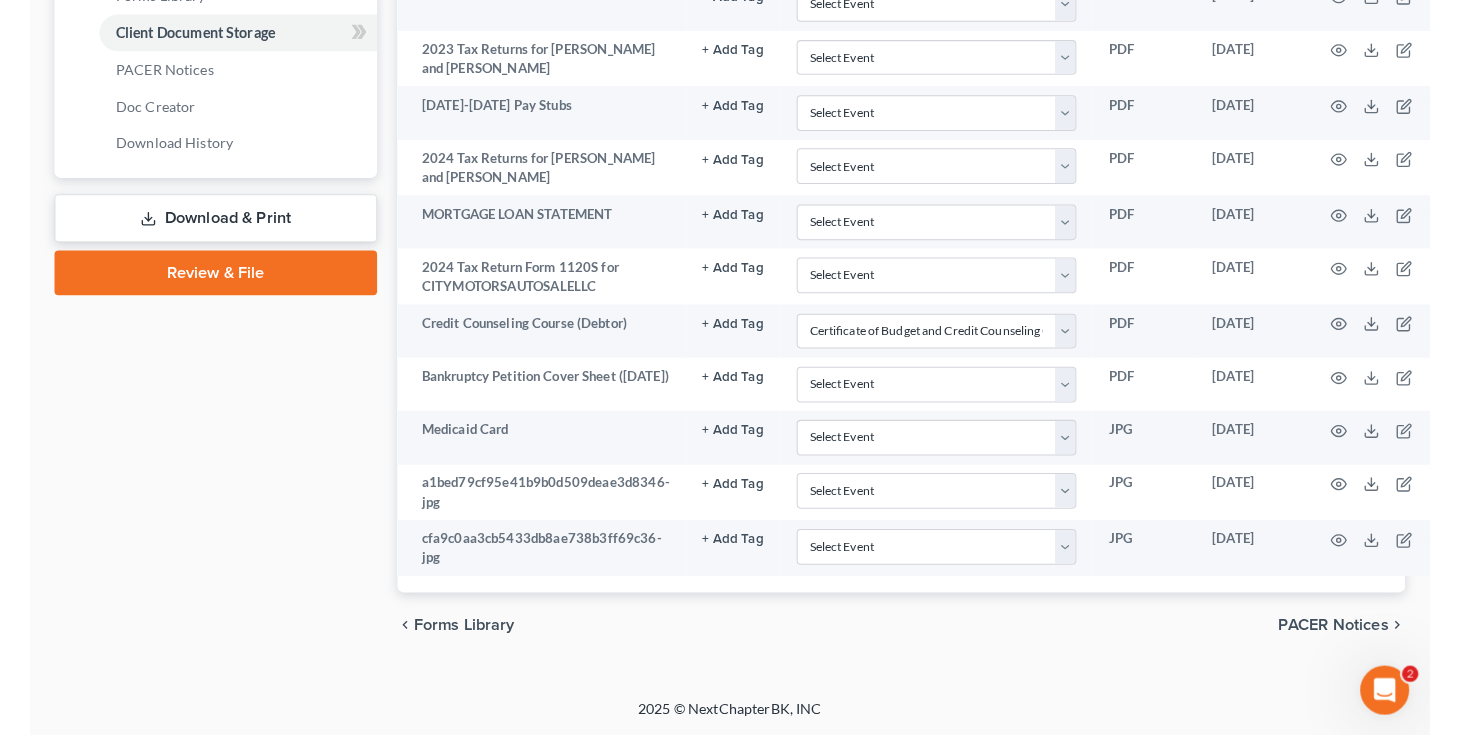 scroll, scrollTop: 864, scrollLeft: 0, axis: vertical 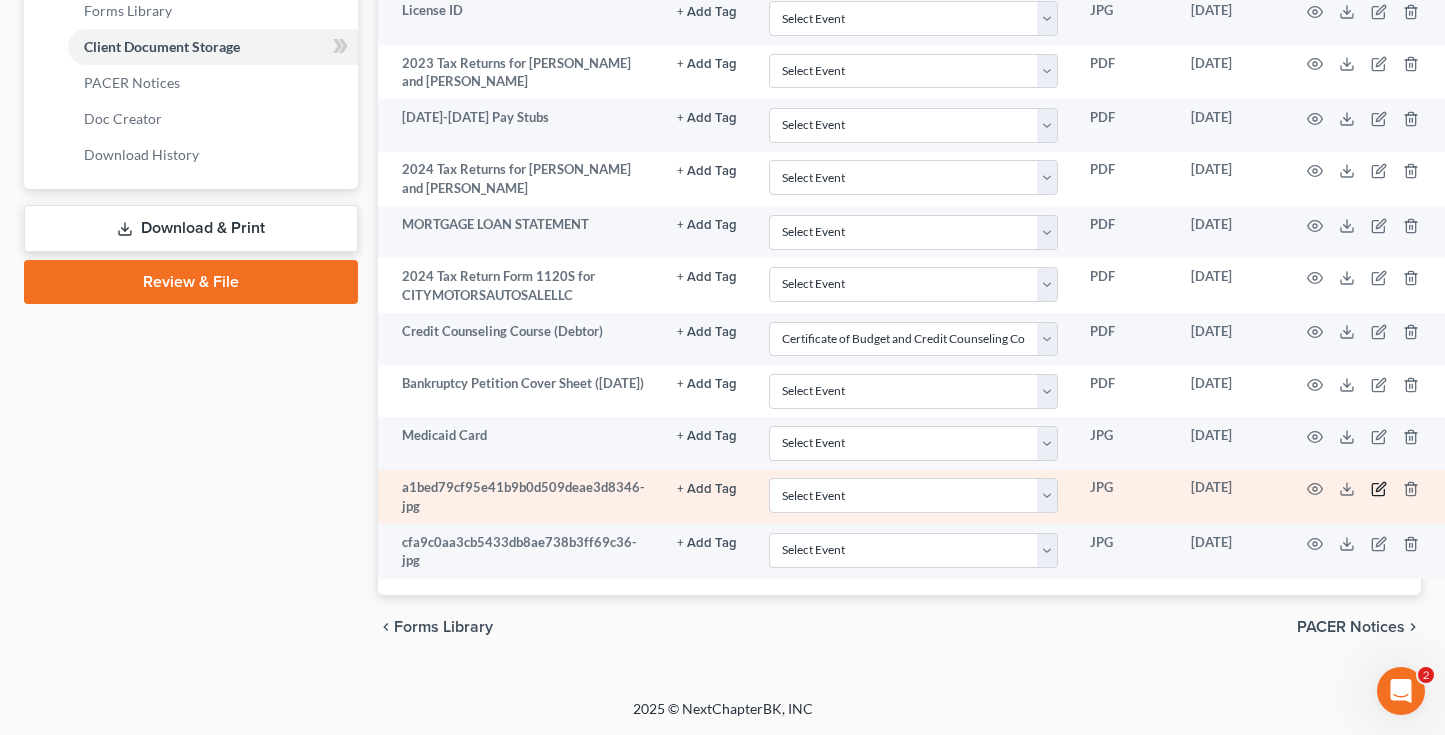 click 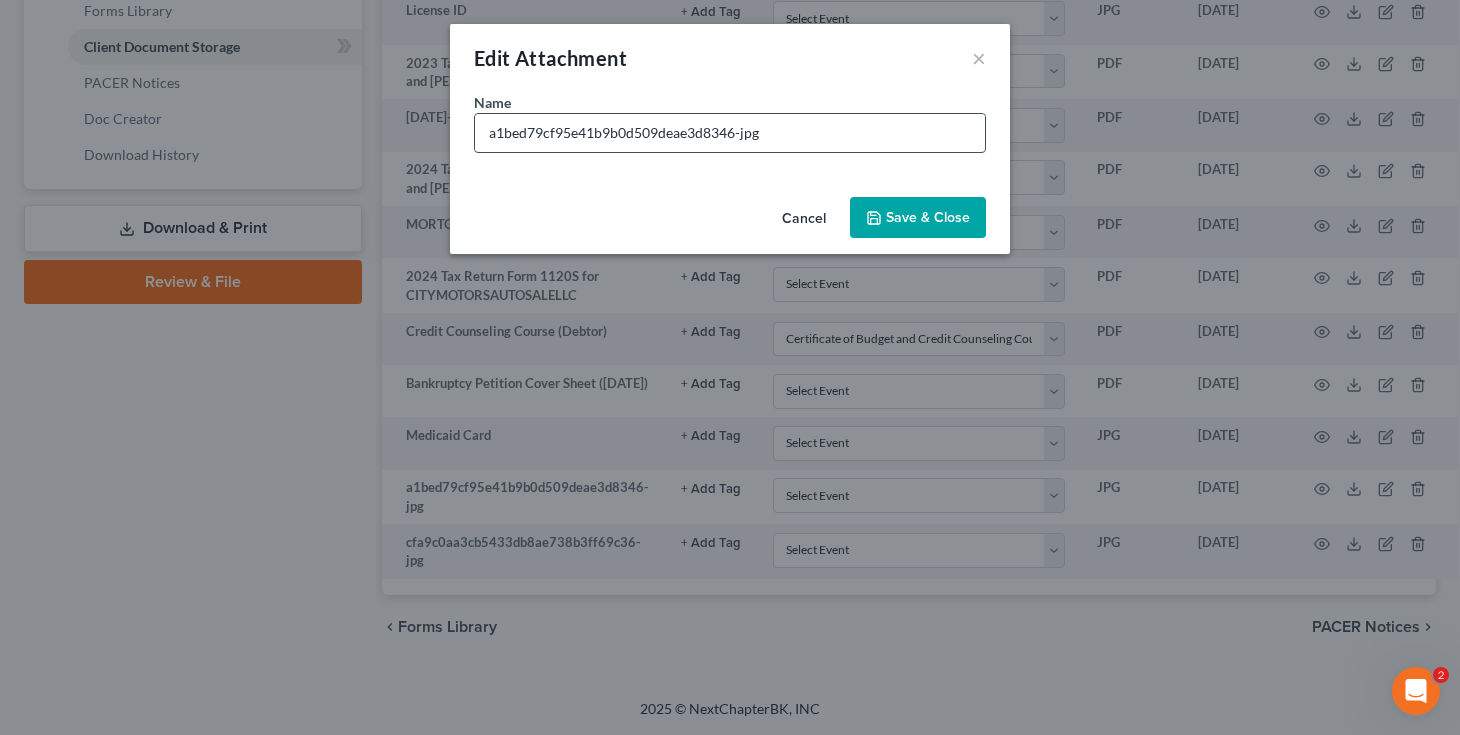 click on "a1bed79cf95e41b9b0d509deae3d8346-jpg" at bounding box center (730, 133) 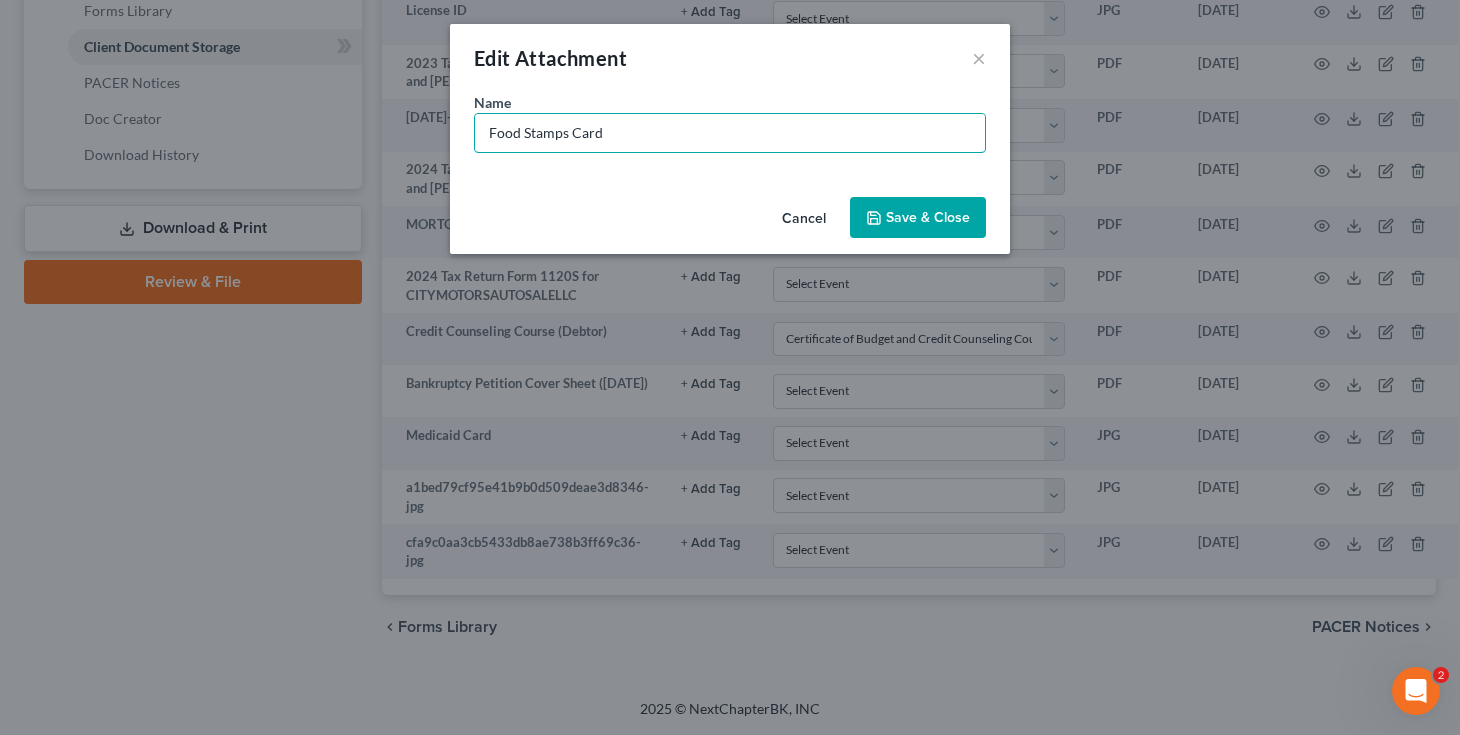 type on "Food Stamps Card" 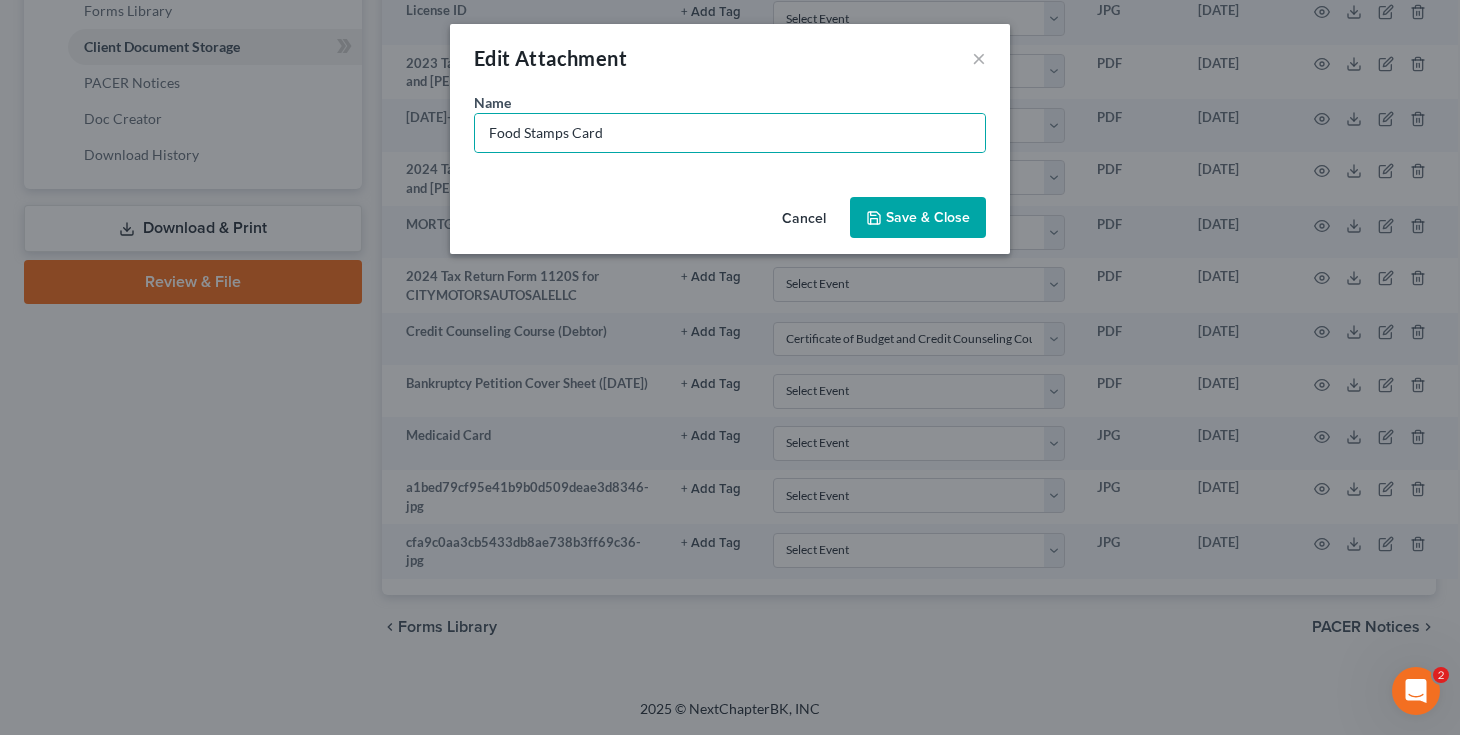 click on "Save & Close" at bounding box center (918, 218) 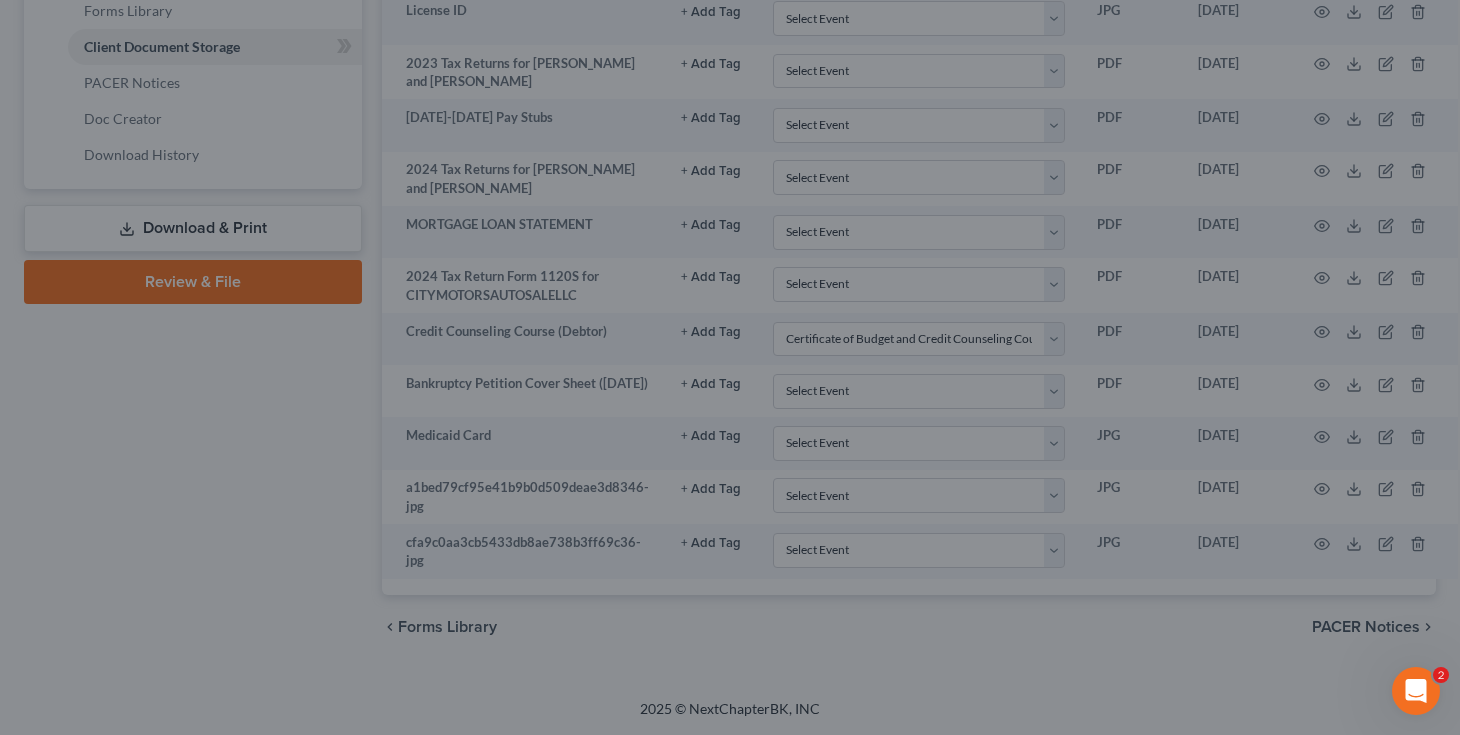 scroll, scrollTop: 862, scrollLeft: 0, axis: vertical 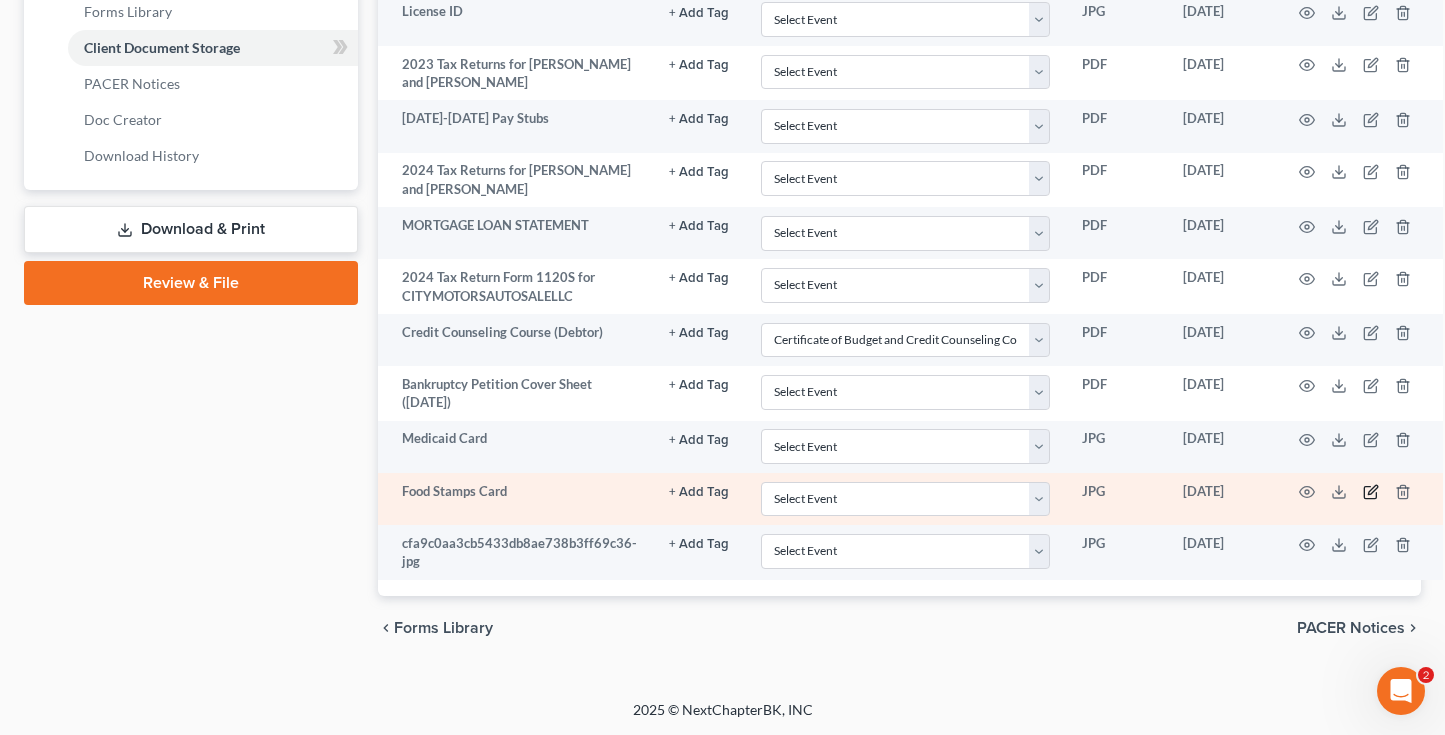 click 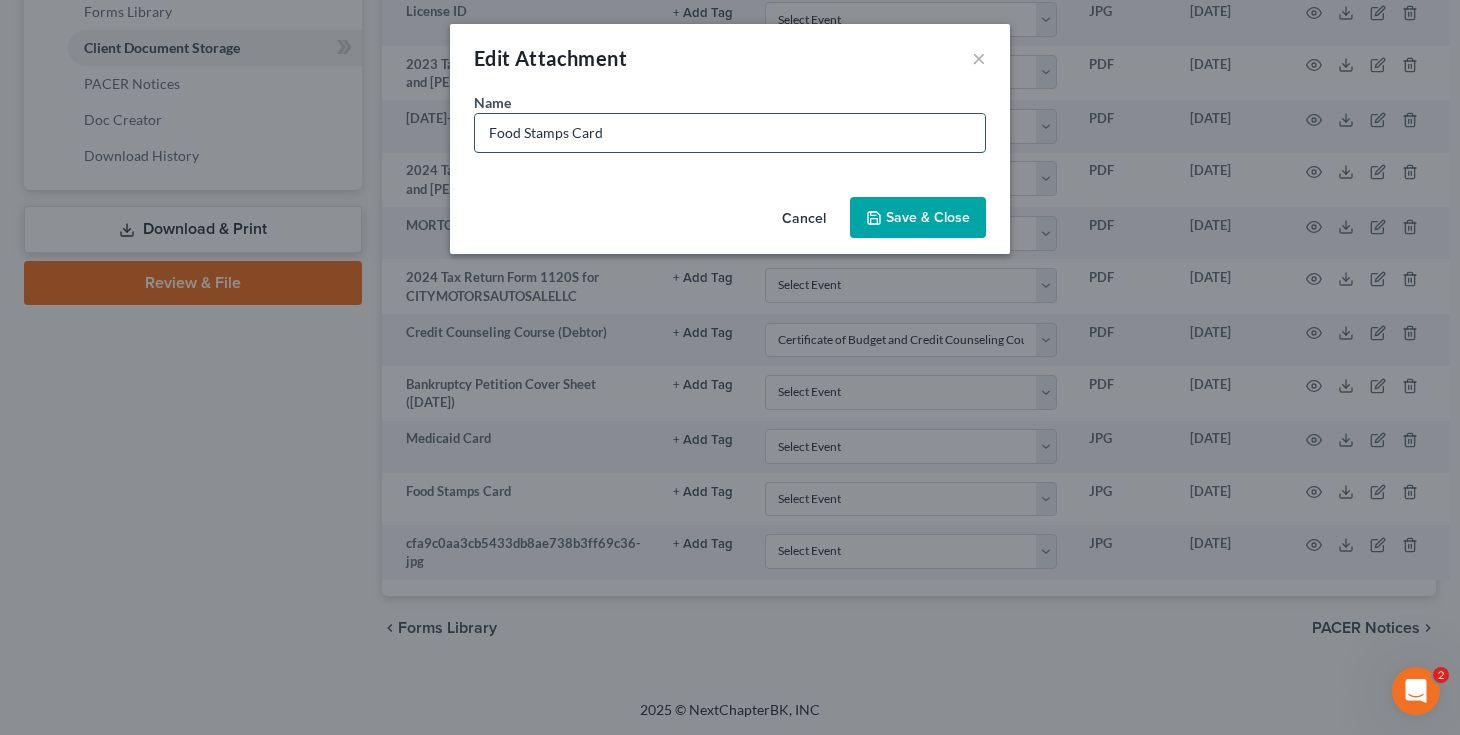 click on "Food Stamps Card" at bounding box center [730, 133] 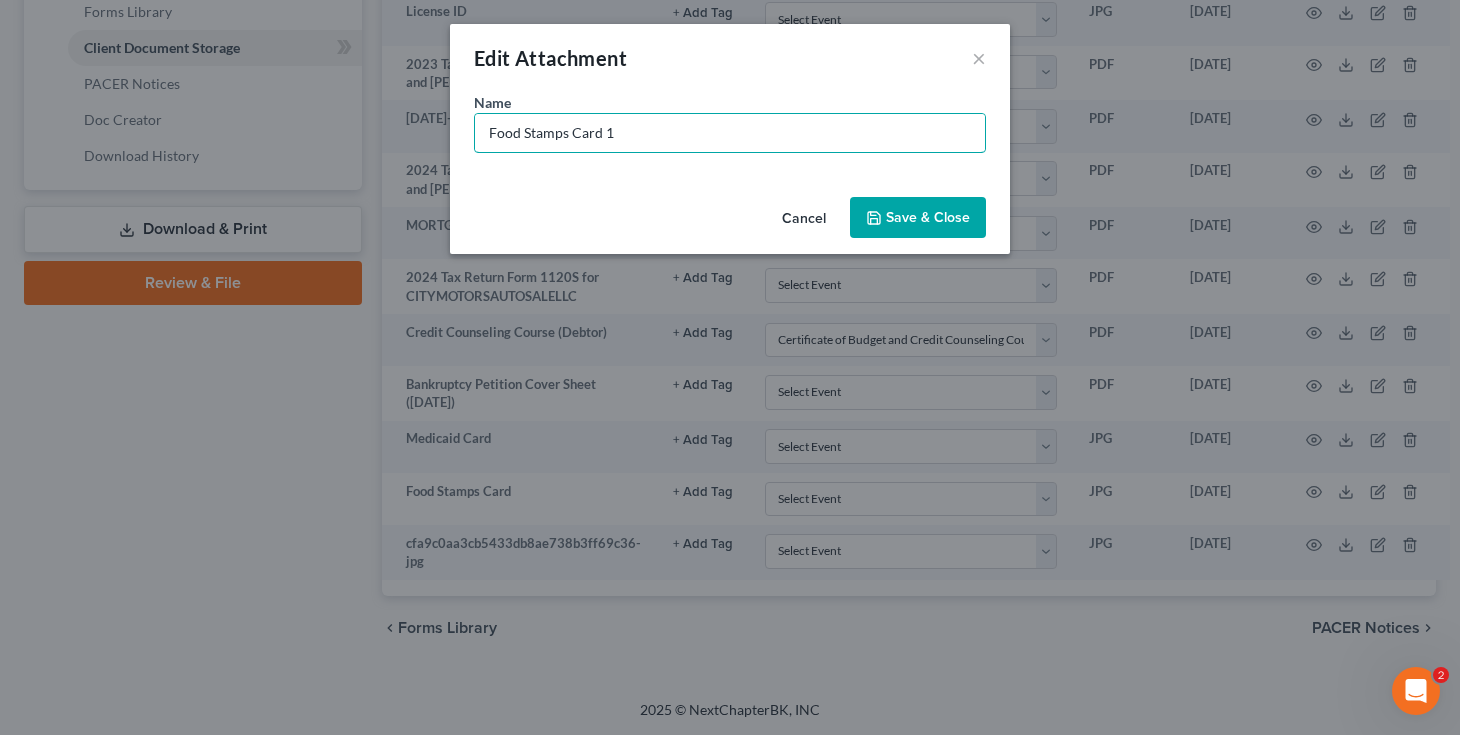type on "Food Stamps Card 1" 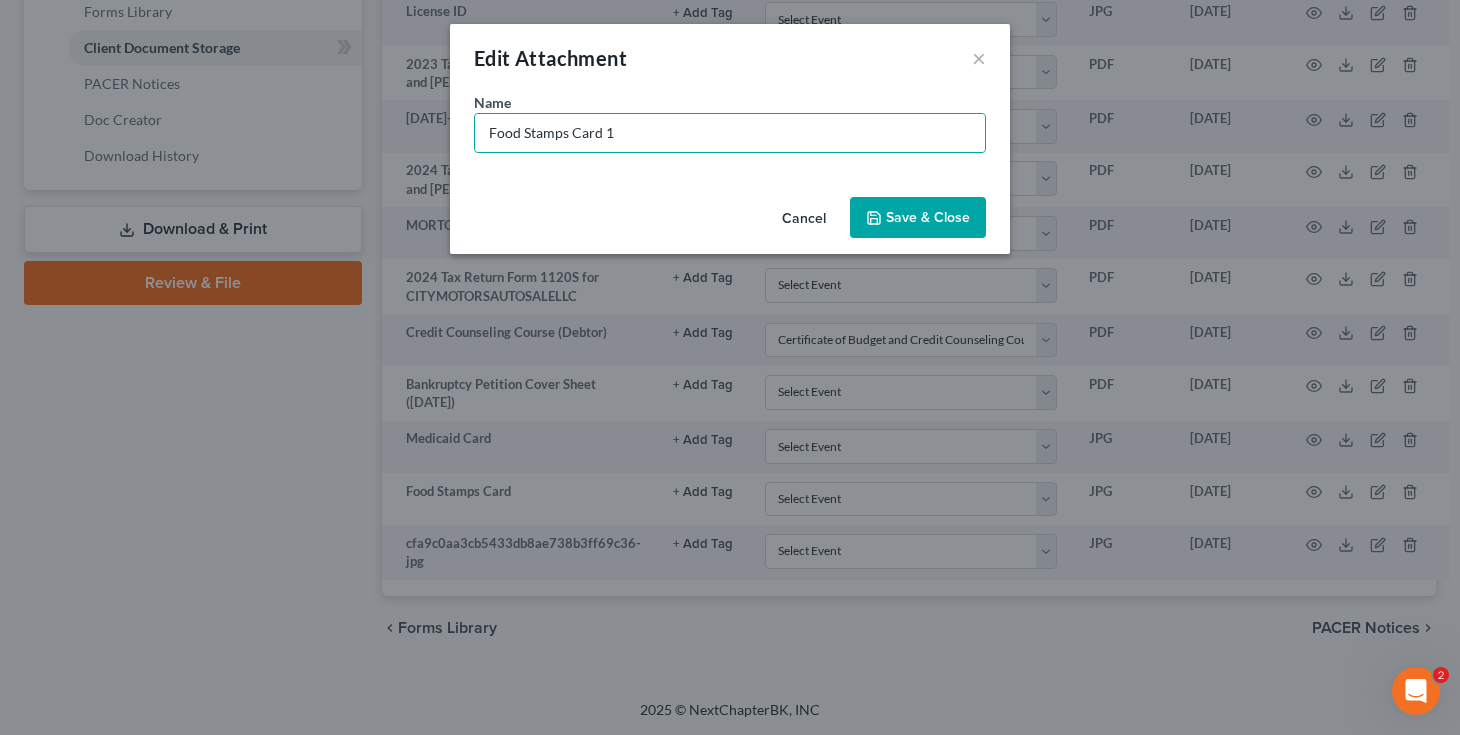 click on "Save & Close" at bounding box center [918, 218] 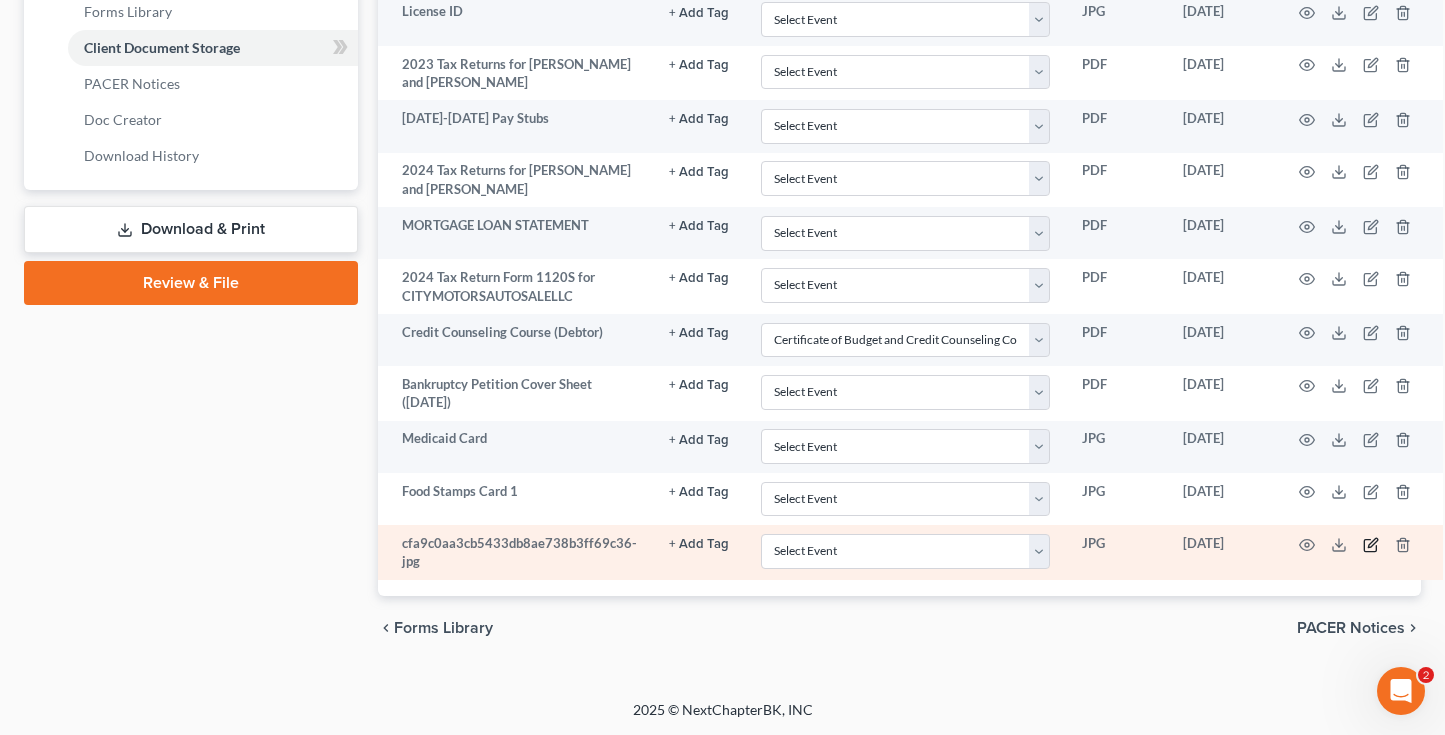 click 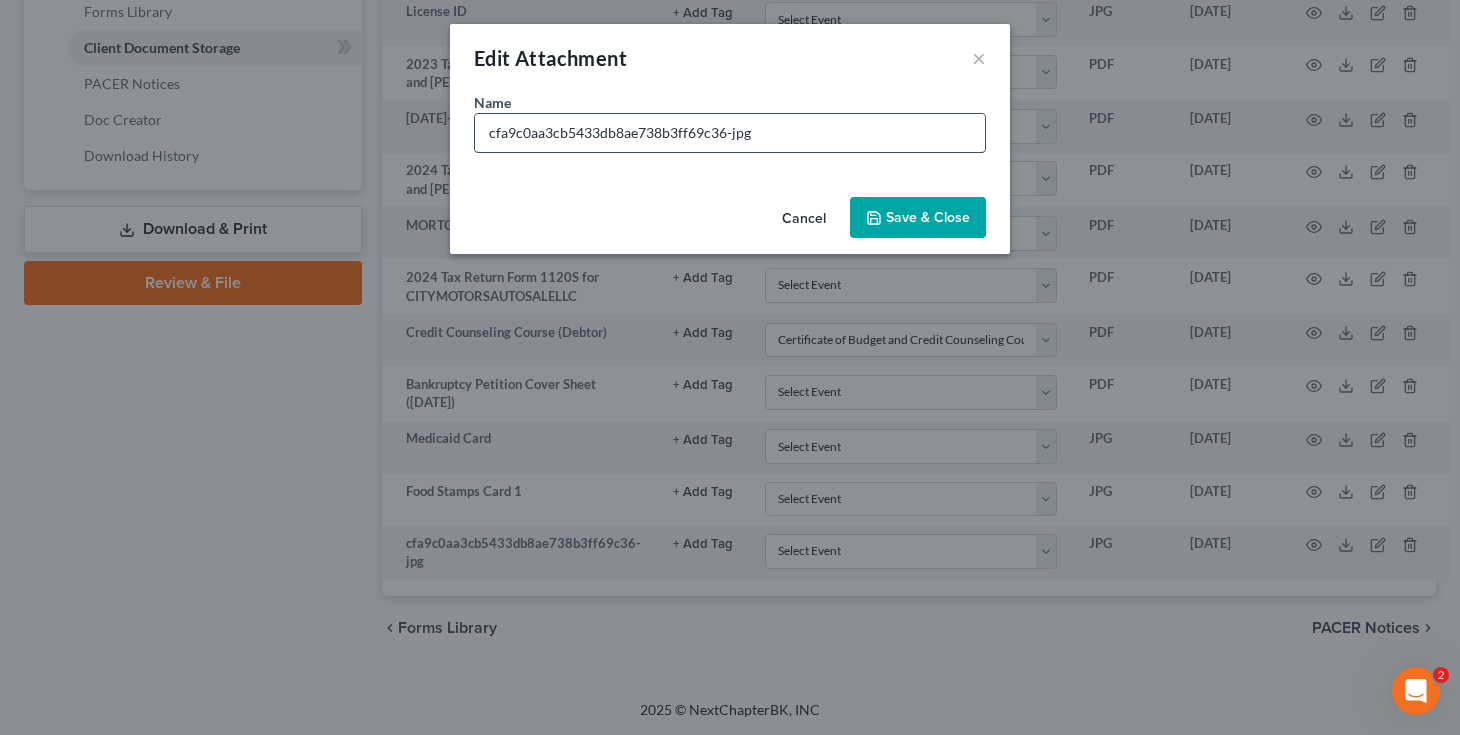 click on "cfa9c0aa3cb5433db8ae738b3ff69c36-jpg" at bounding box center (730, 133) 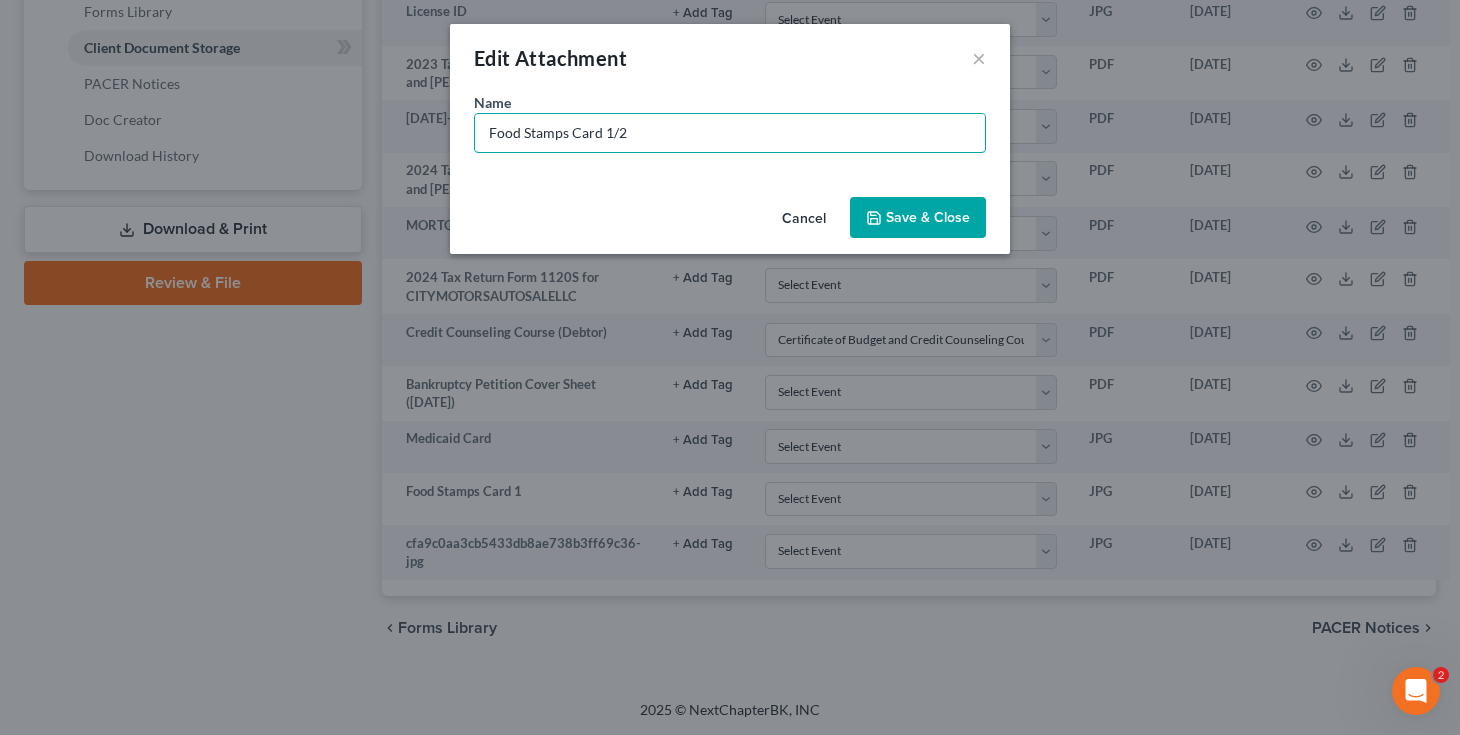 type on "Food Stamps Card 1/2" 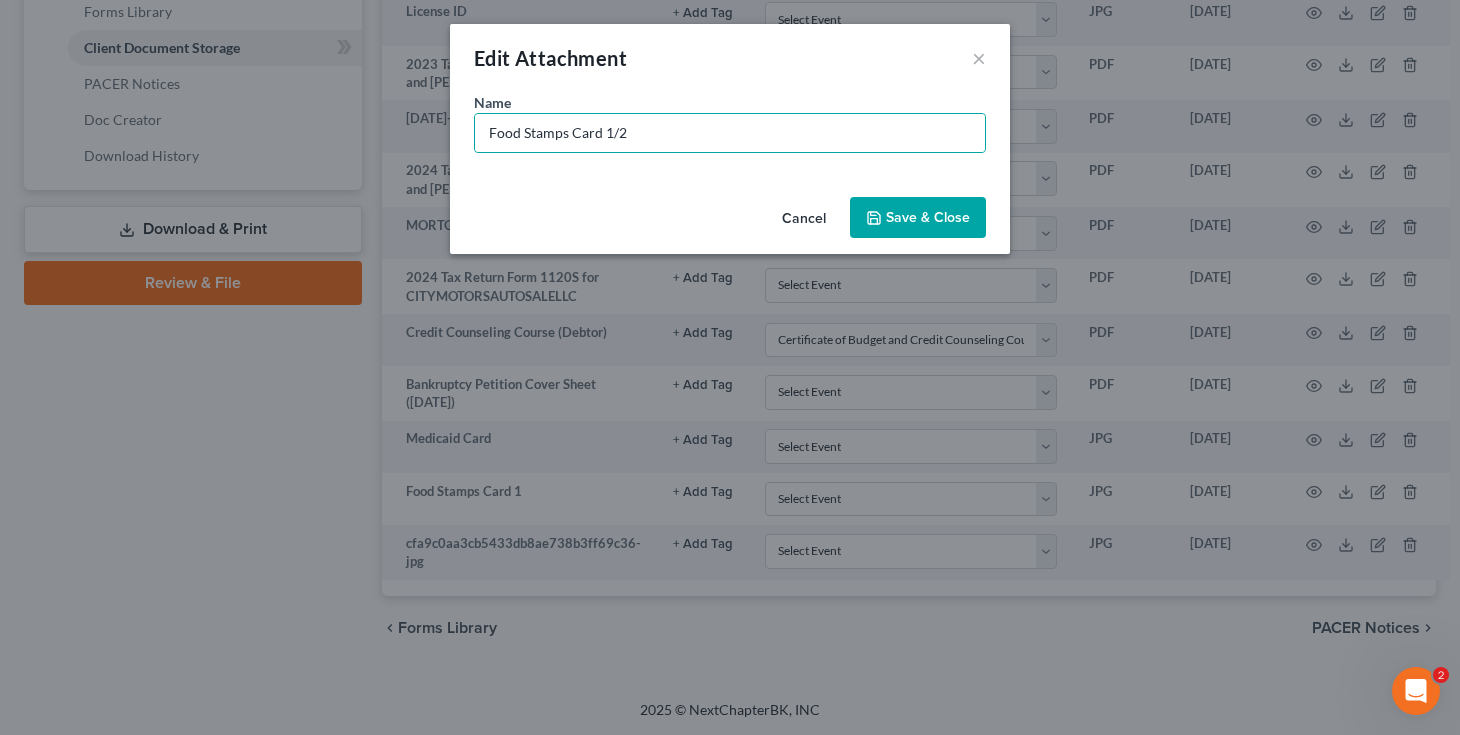 click on "Save & Close" at bounding box center [928, 217] 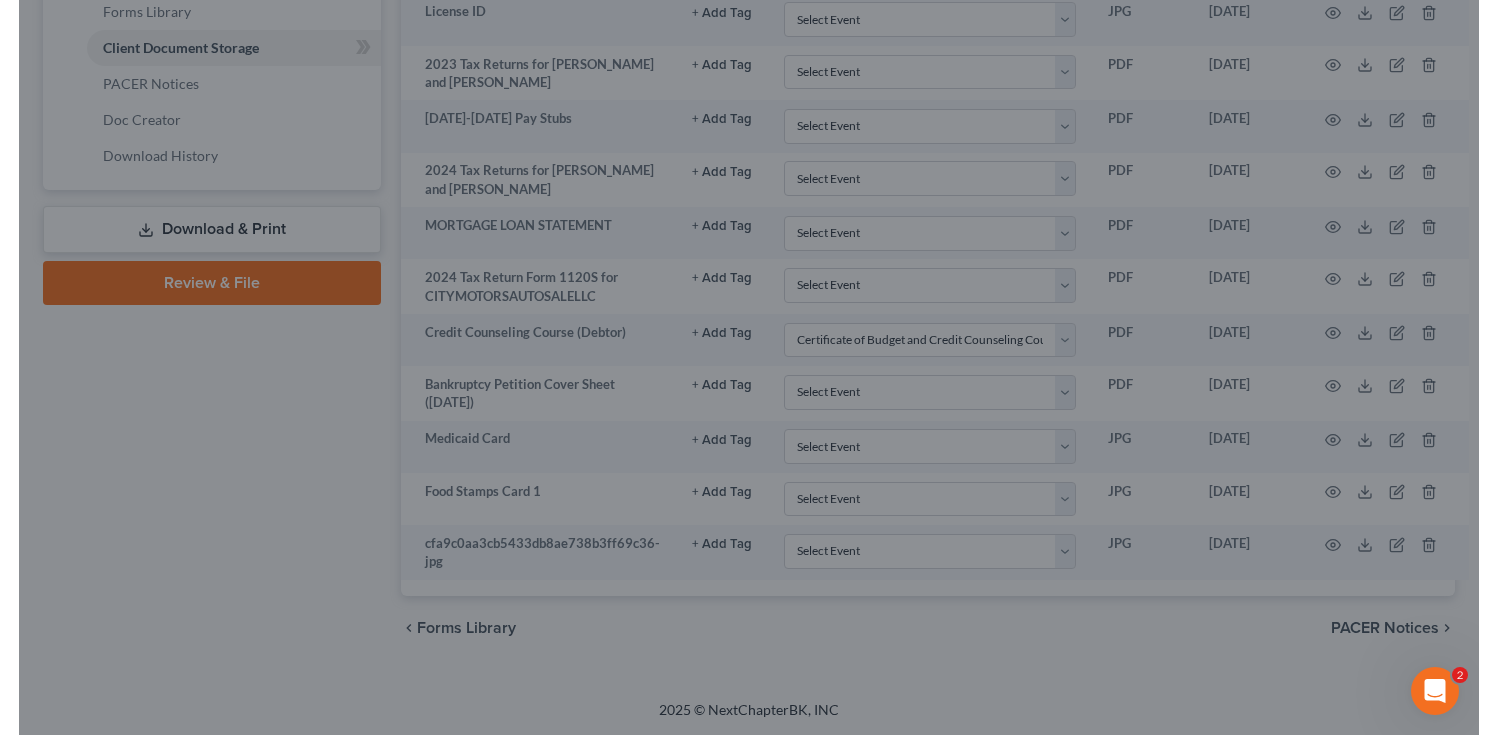 scroll, scrollTop: 860, scrollLeft: 0, axis: vertical 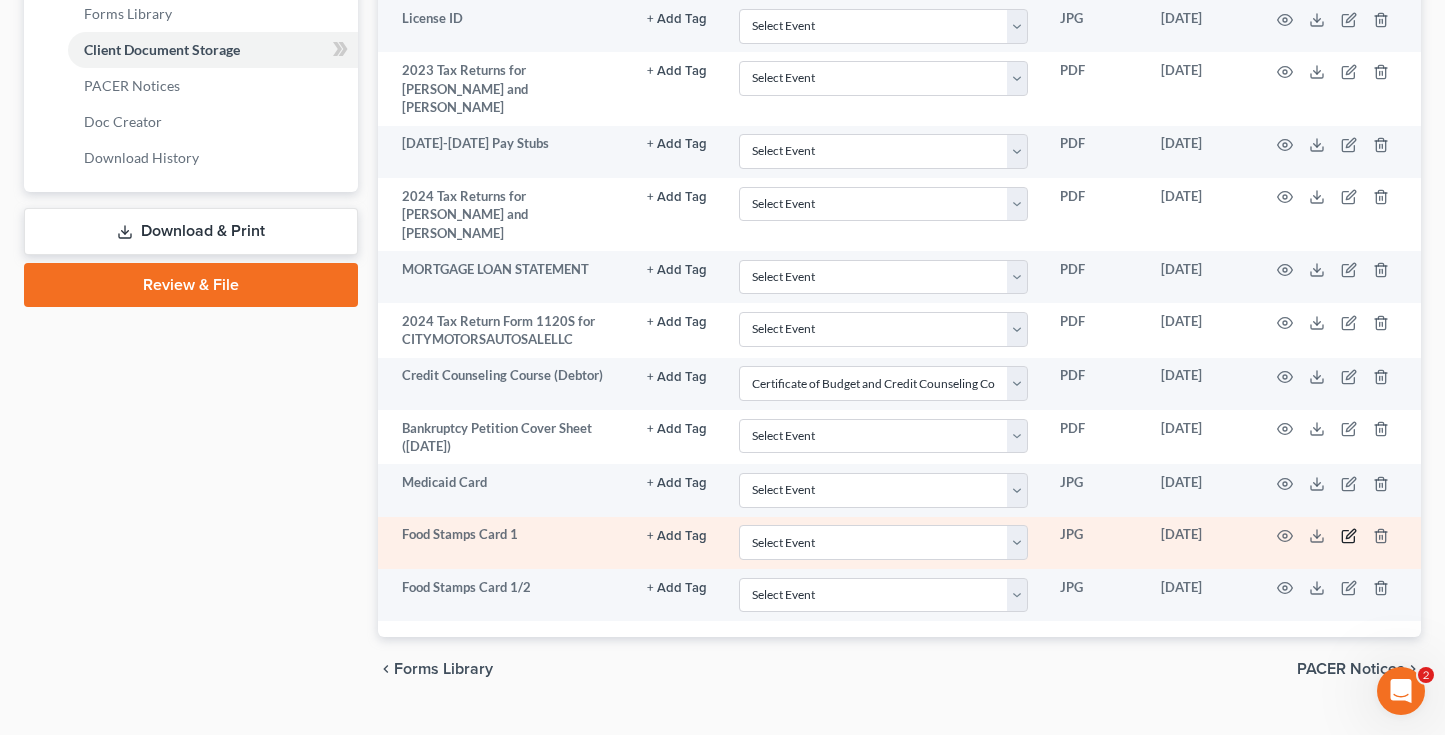 click 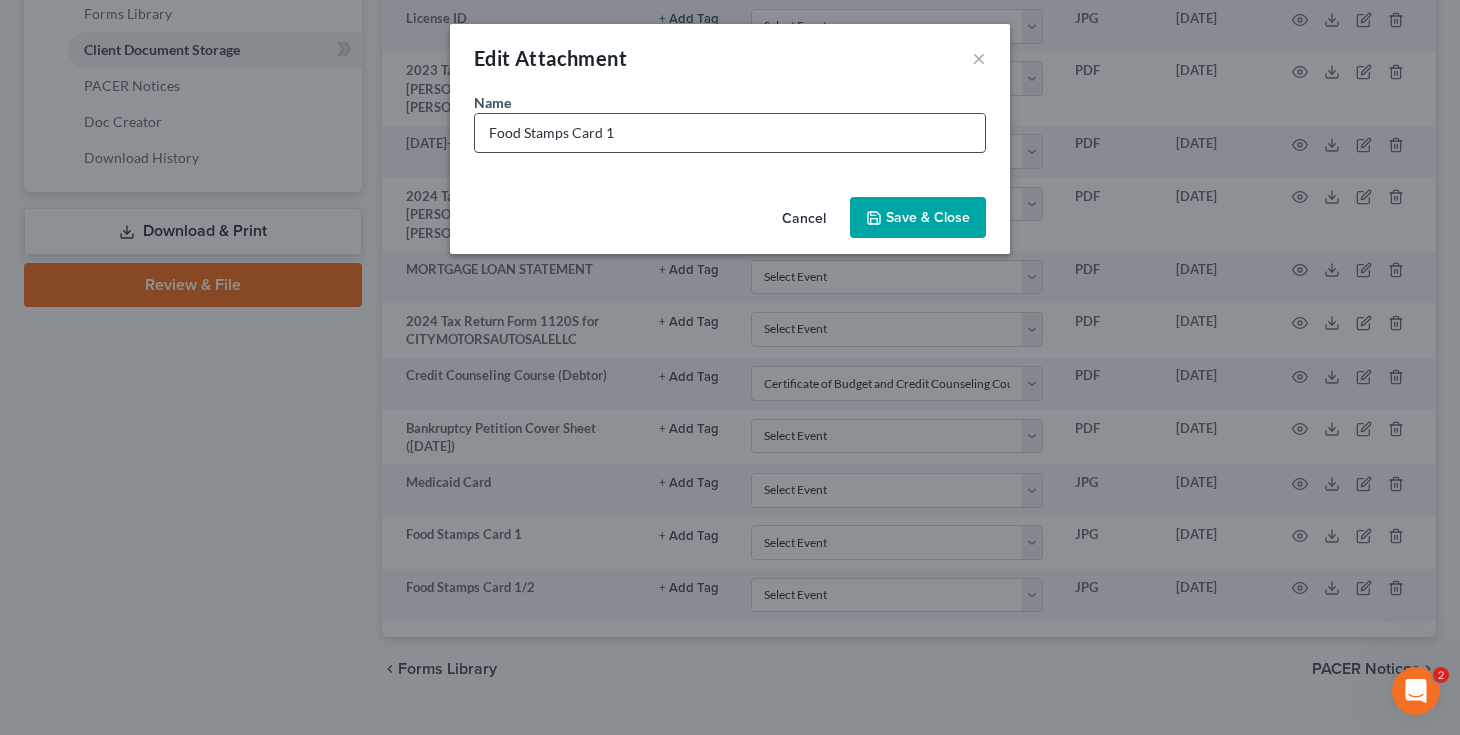 click on "Food Stamps Card 1" at bounding box center [730, 133] 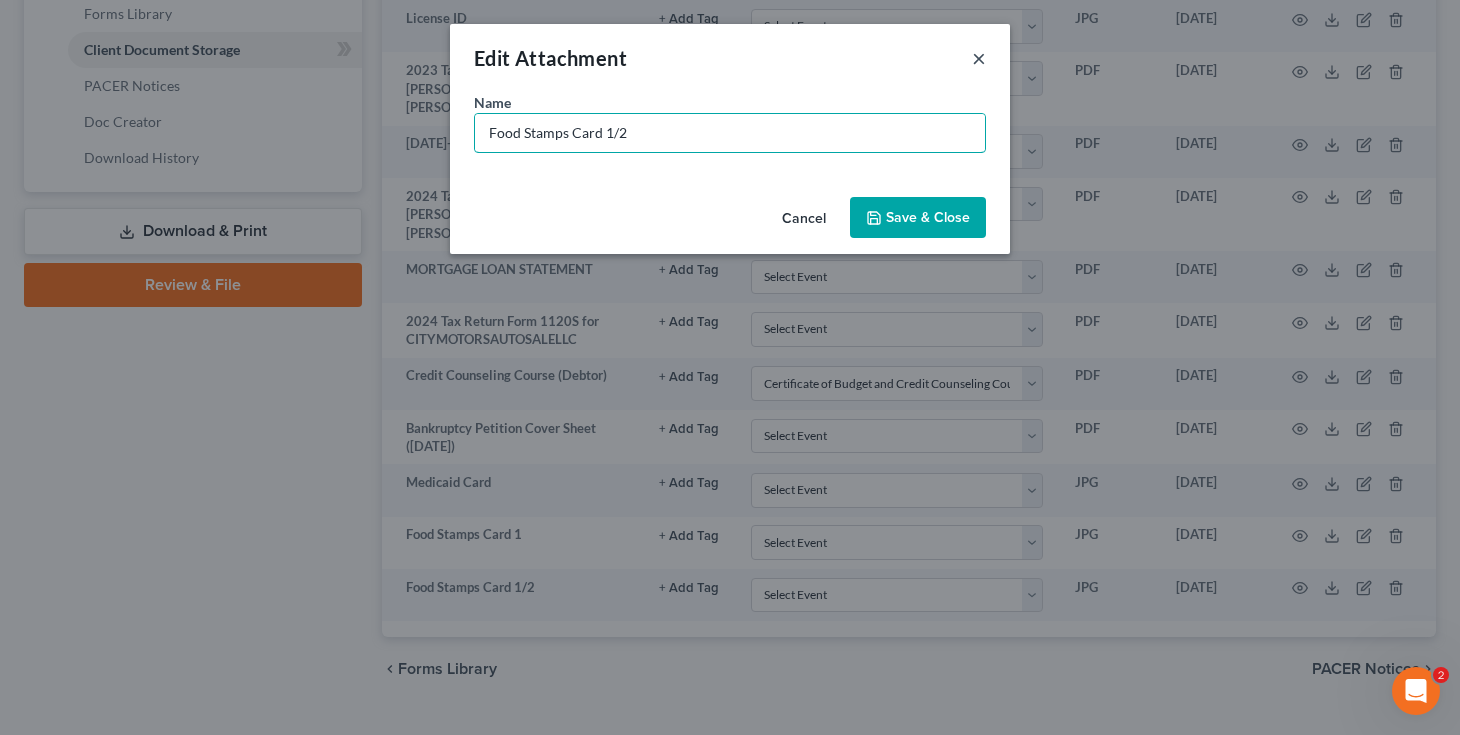 type on "Food Stamps Card 1/2" 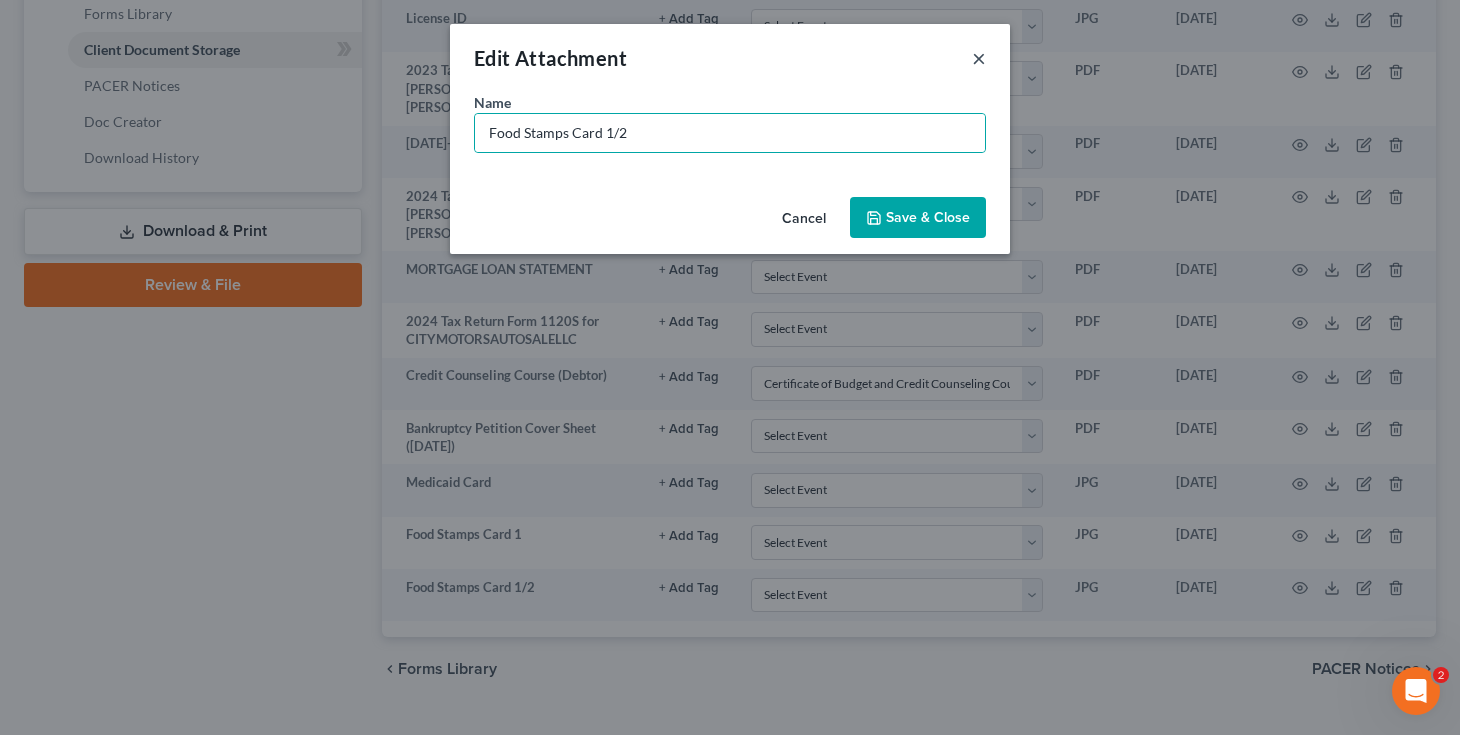 click on "×" at bounding box center (979, 58) 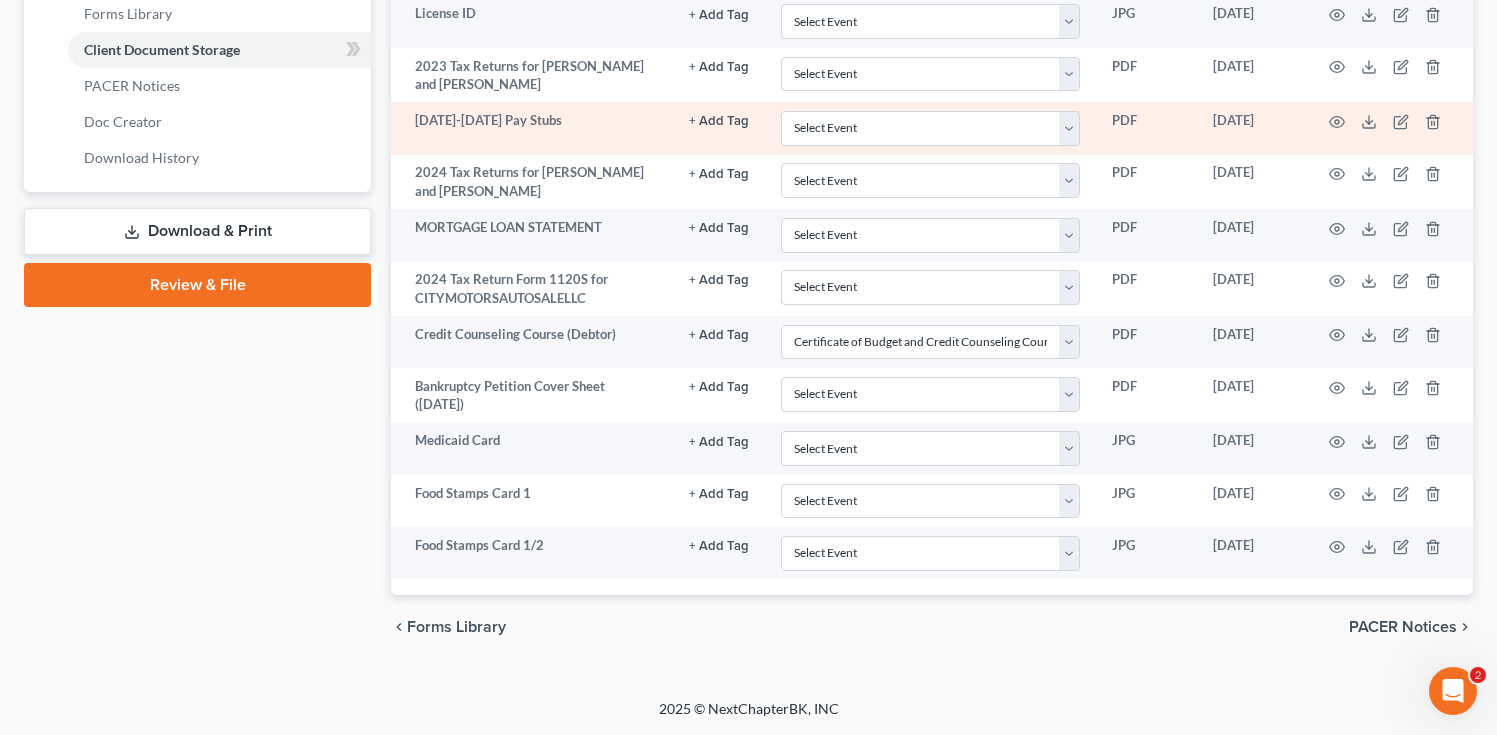 scroll, scrollTop: 0, scrollLeft: 0, axis: both 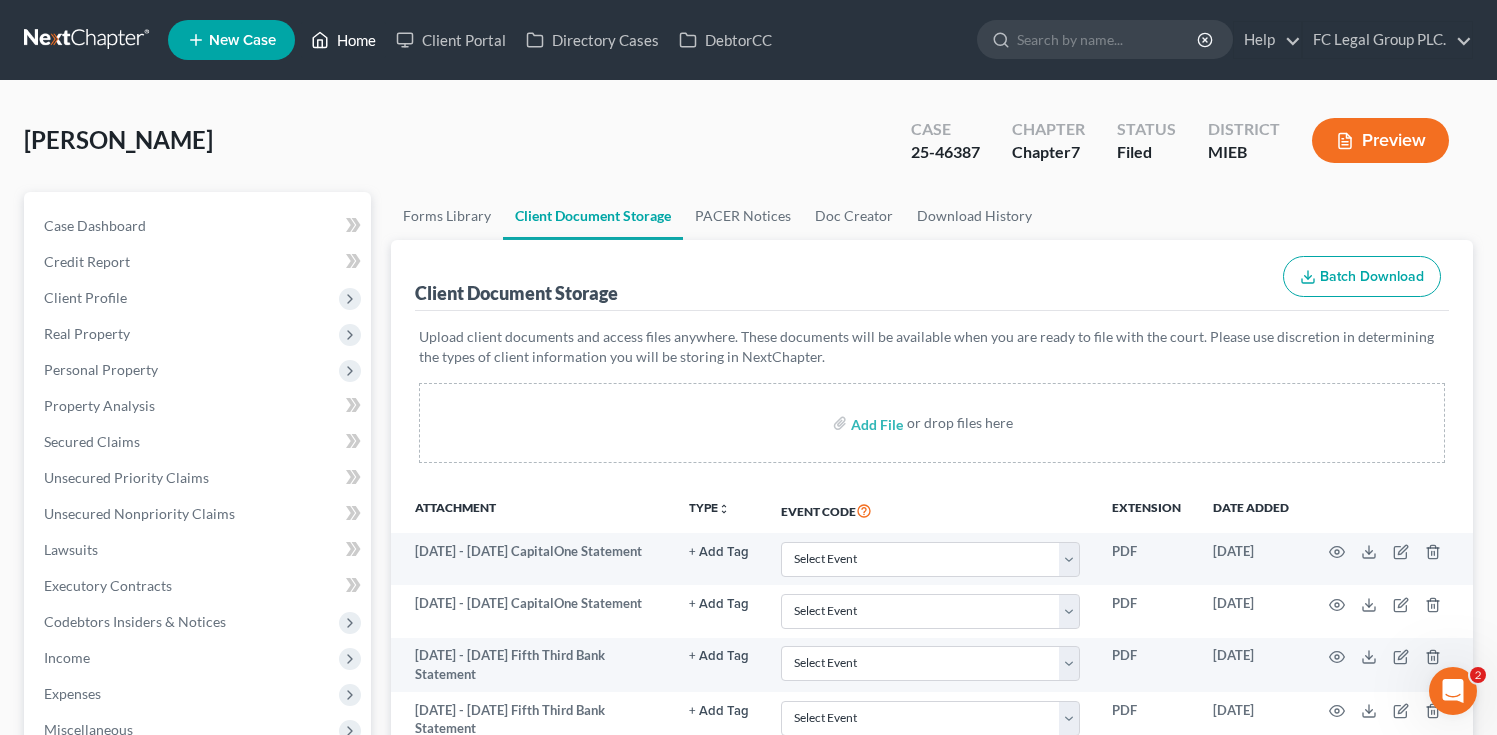 click on "Home" at bounding box center (343, 40) 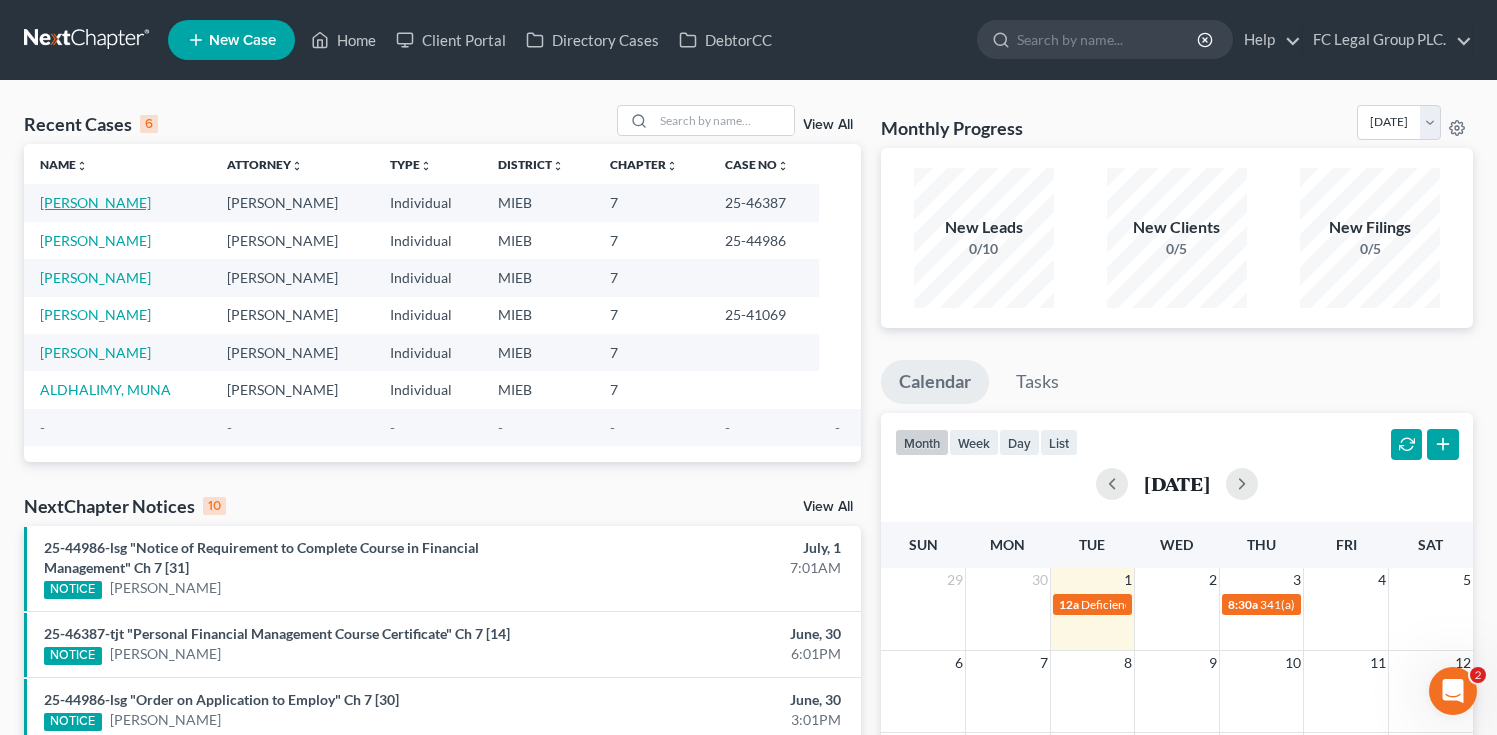 click on "[PERSON_NAME]" at bounding box center [95, 202] 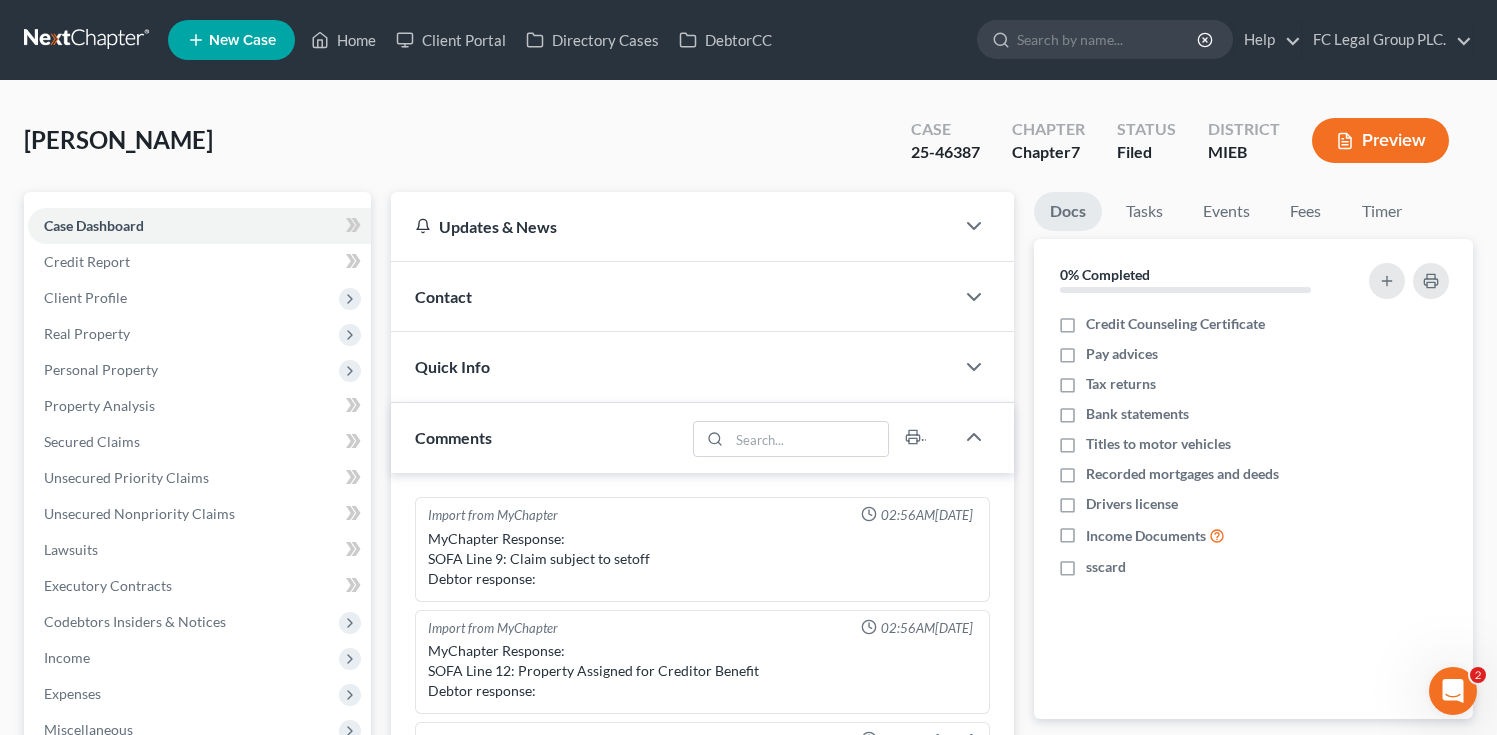 scroll, scrollTop: 588, scrollLeft: 0, axis: vertical 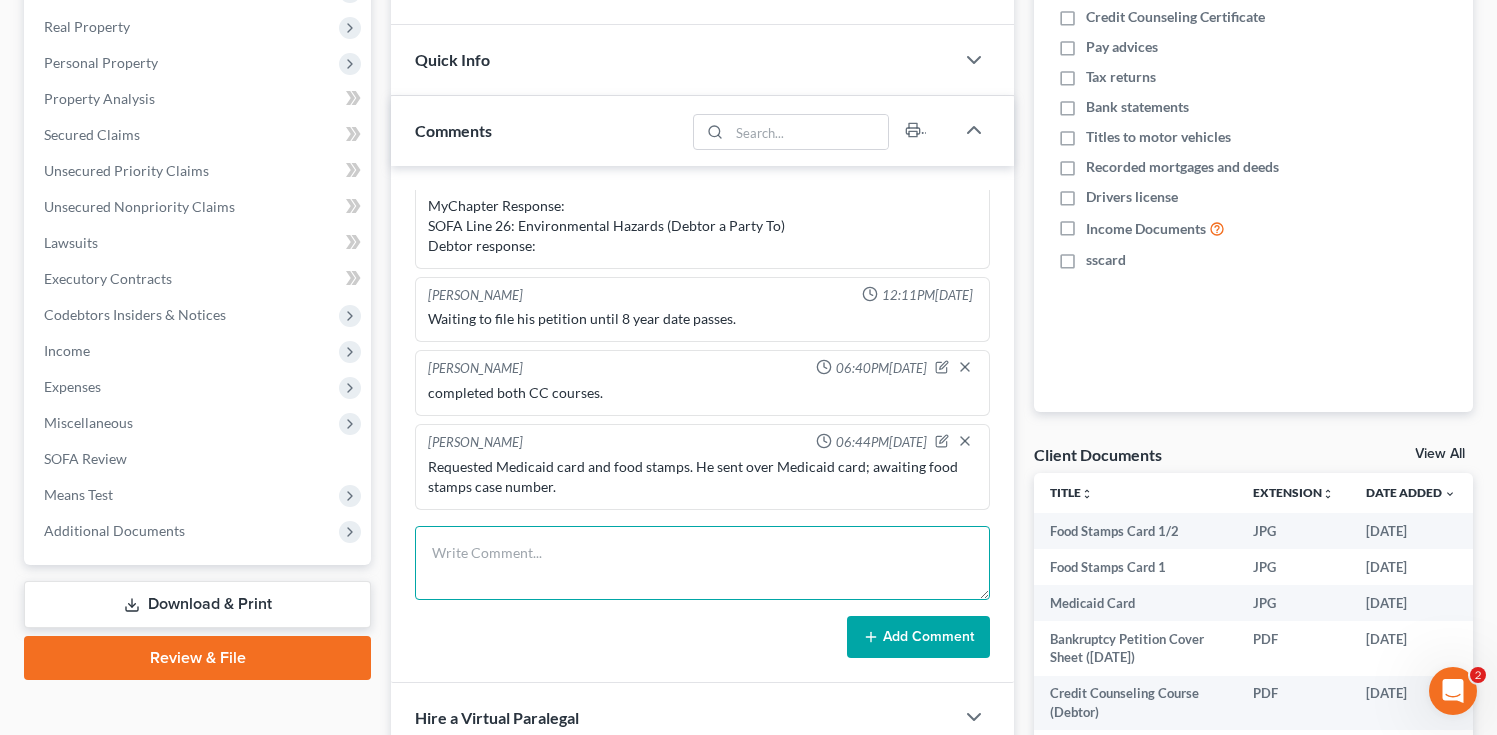 click at bounding box center (702, 563) 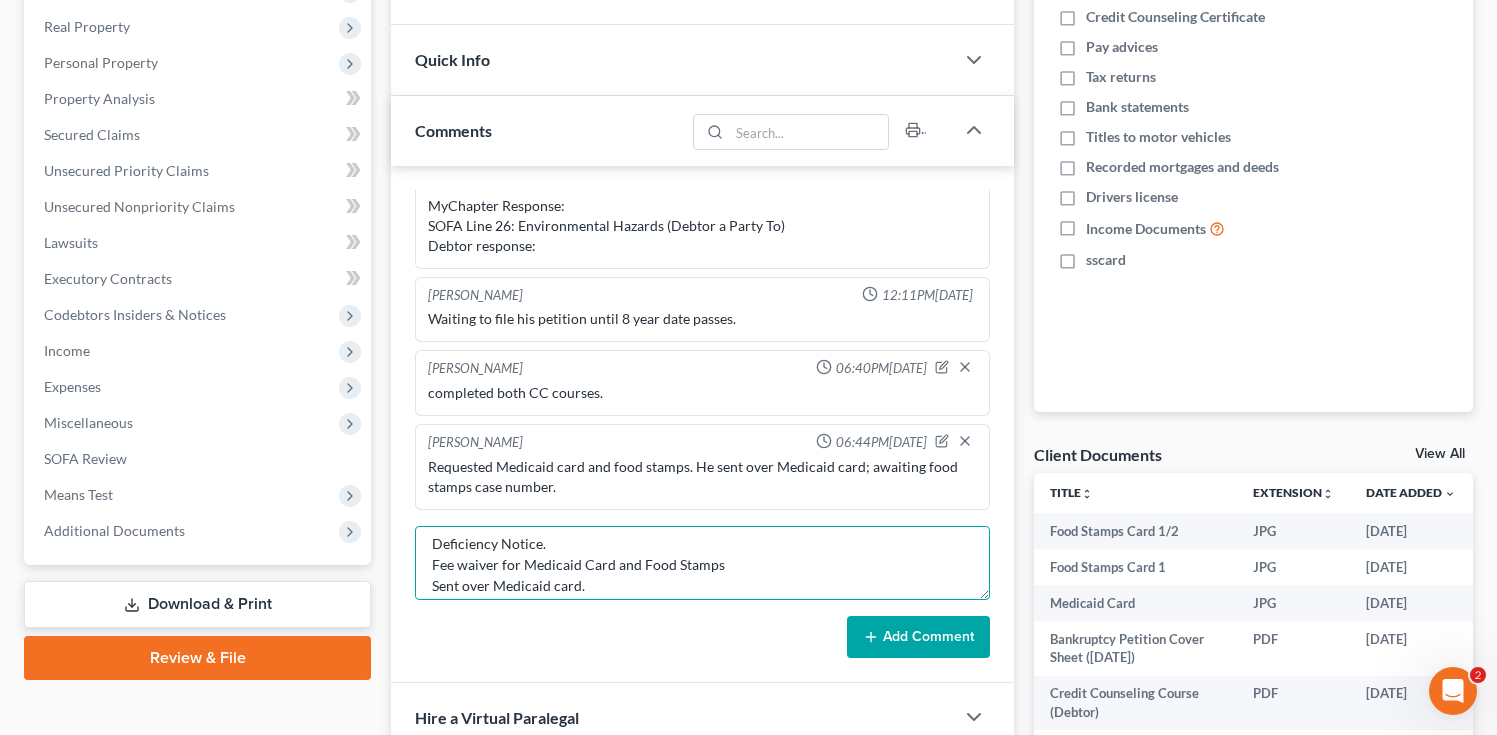 scroll, scrollTop: 0, scrollLeft: 0, axis: both 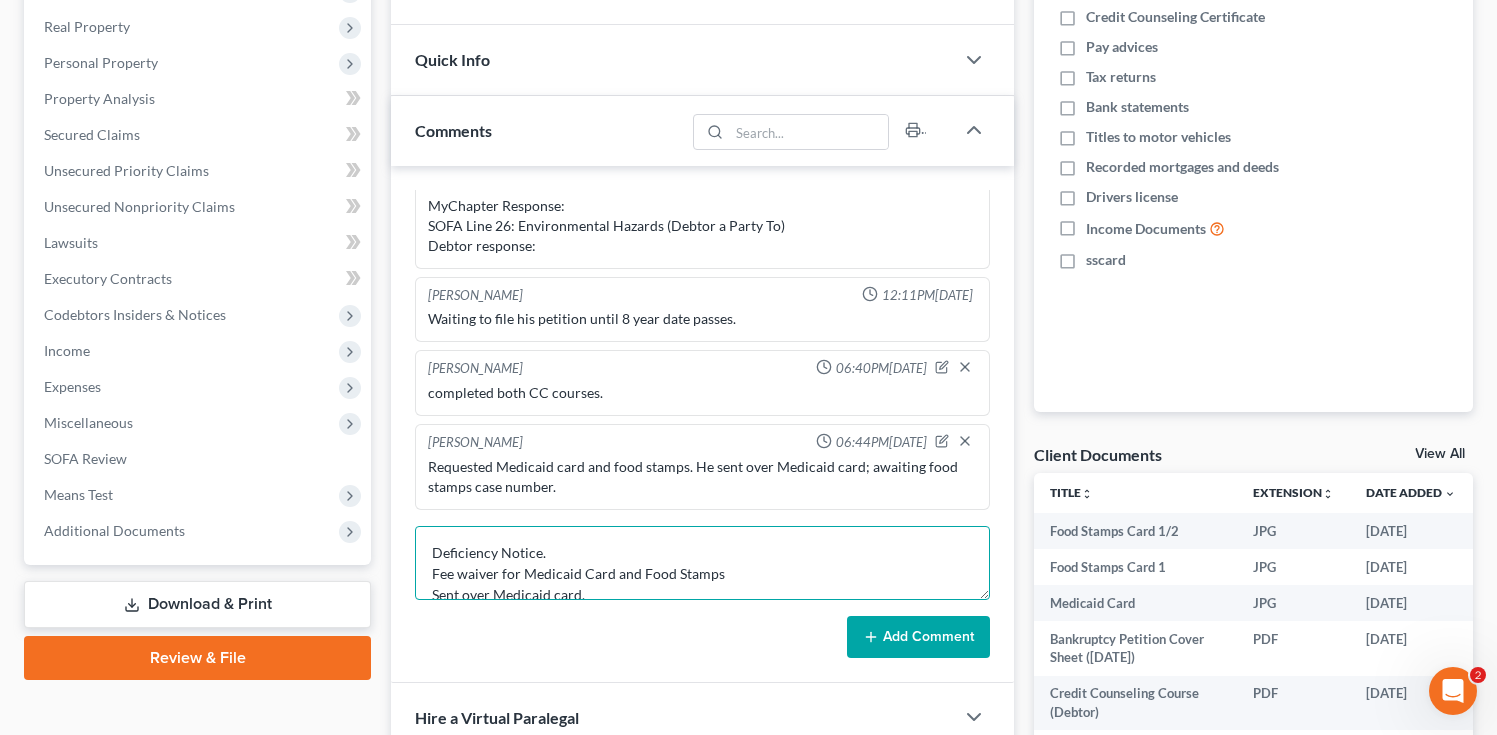 click on "Deficiency Notice.
Fee waiver for Medicaid Card and Food Stamps
Sent over Medicaid card.
Sent over Food Stamps Card" at bounding box center (702, 563) 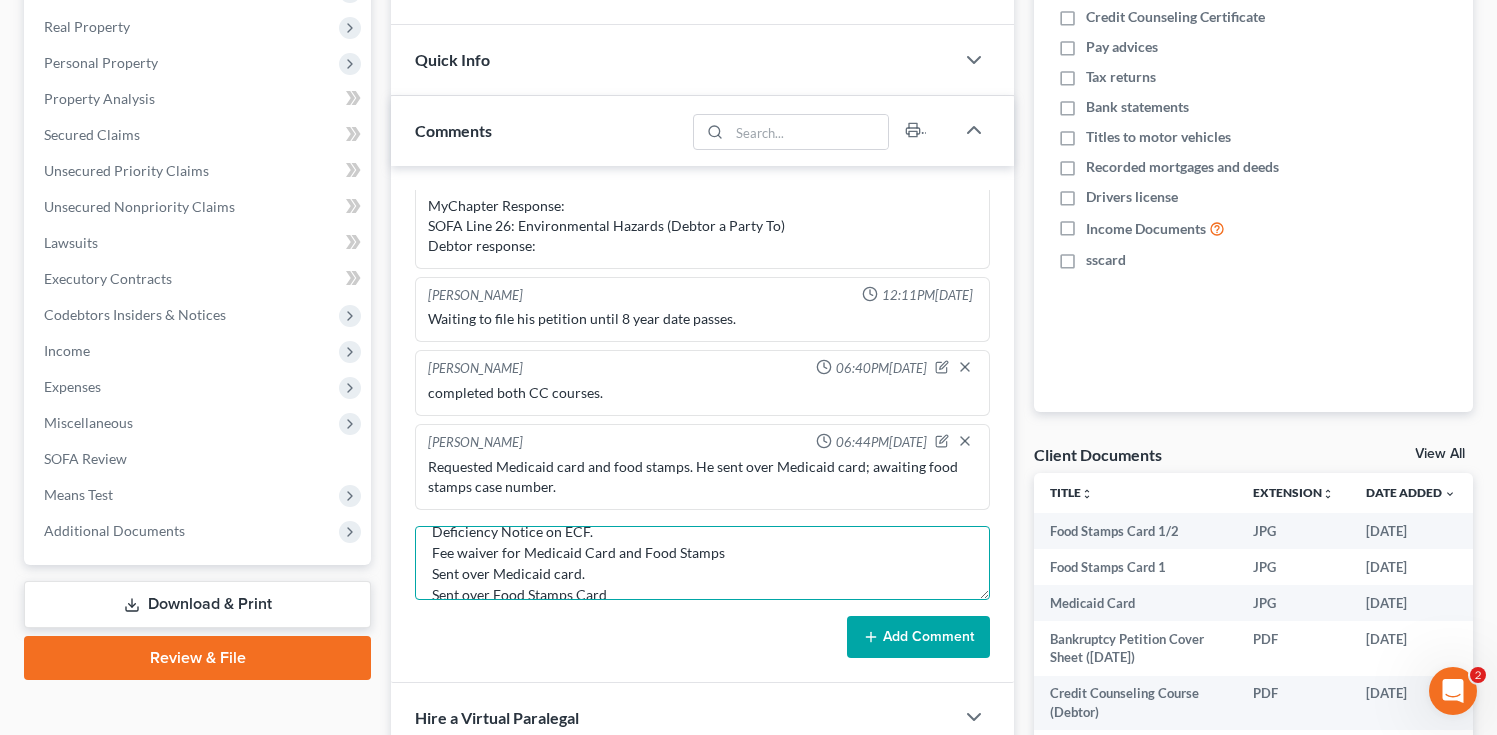scroll, scrollTop: 25, scrollLeft: 0, axis: vertical 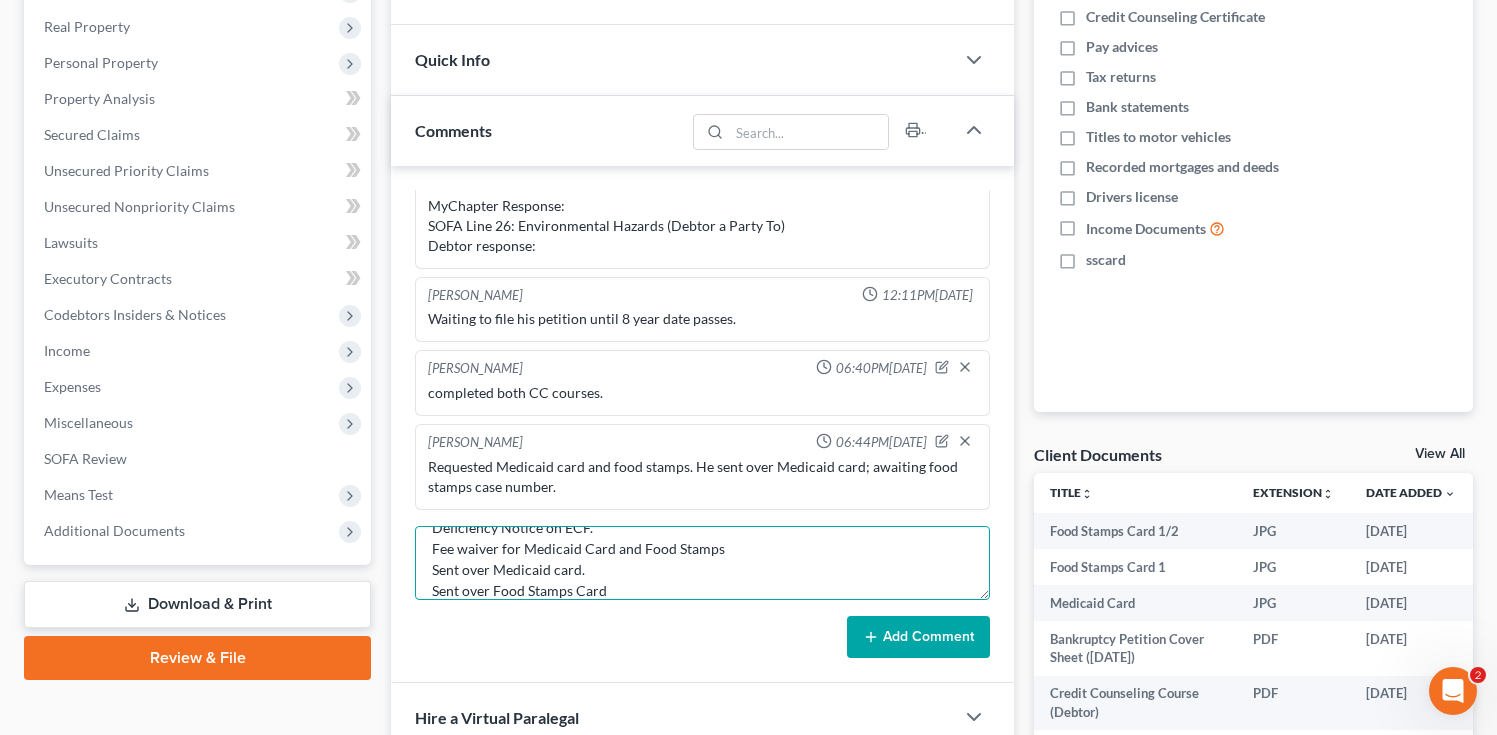 drag, startPoint x: 724, startPoint y: 551, endPoint x: 420, endPoint y: 553, distance: 304.0066 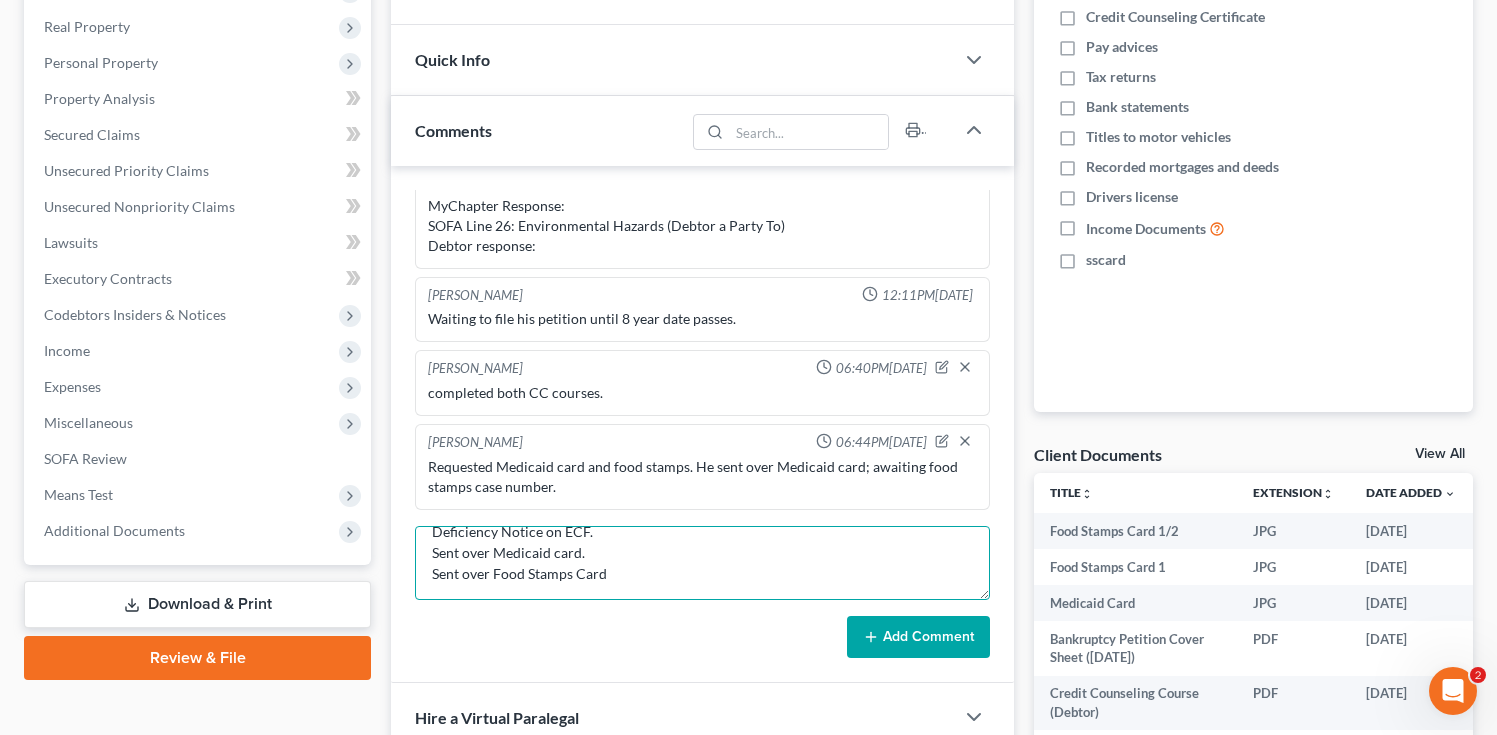scroll, scrollTop: 17, scrollLeft: 0, axis: vertical 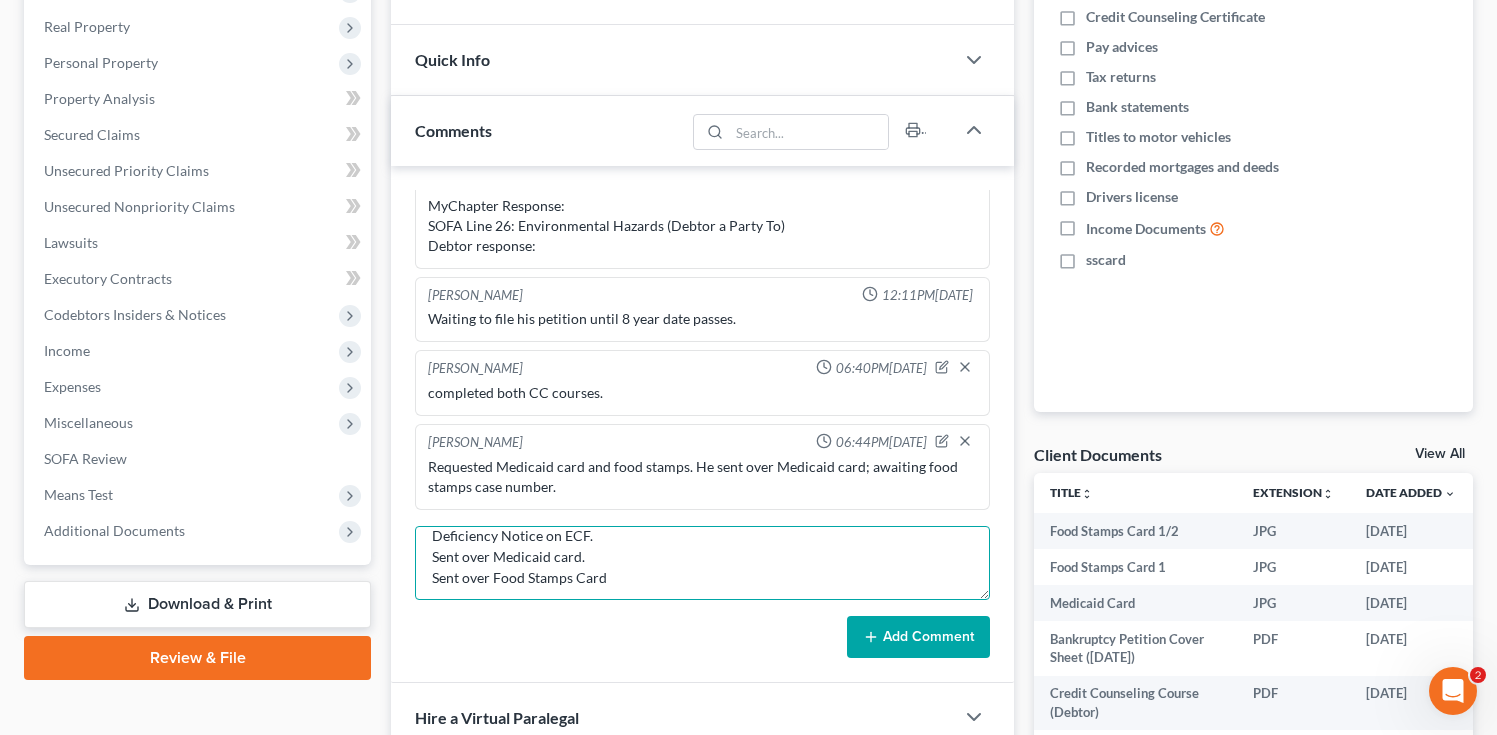 click on "Deficiency Notice on ECF.
Sent over Medicaid card.
Sent over Food Stamps Card" at bounding box center [702, 563] 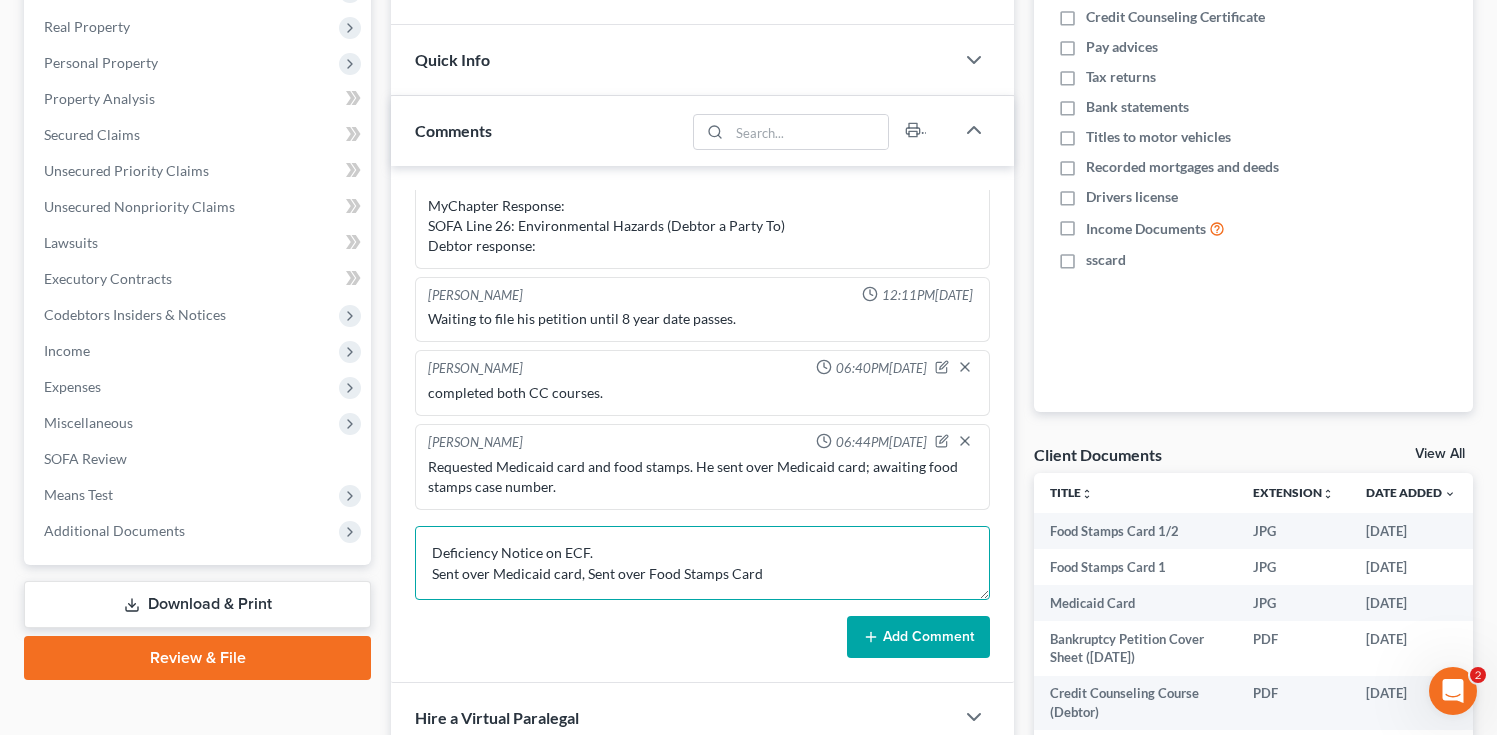 click on "Deficiency Notice on ECF.
Sent over Medicaid card, Sent over Food Stamps Card" at bounding box center (702, 563) 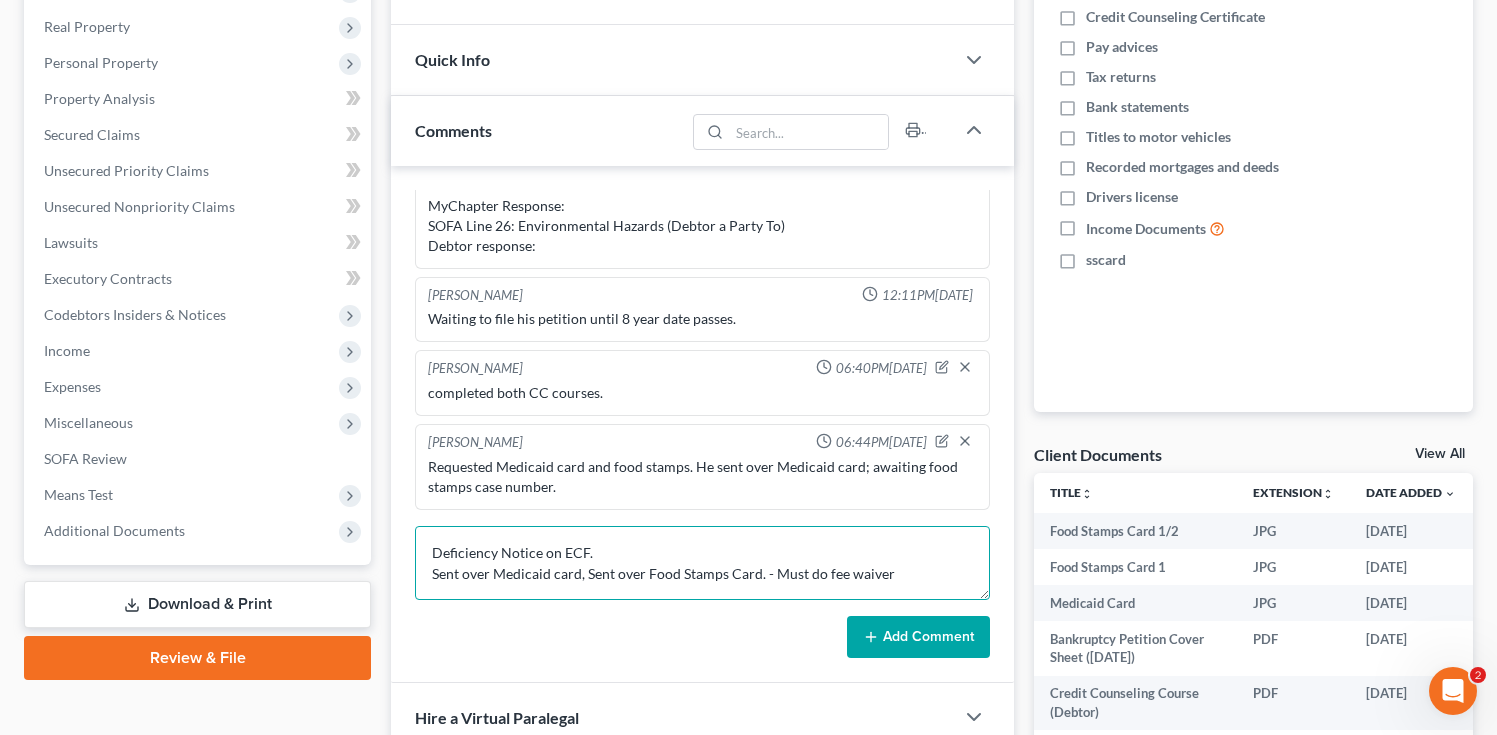 scroll, scrollTop: 0, scrollLeft: 0, axis: both 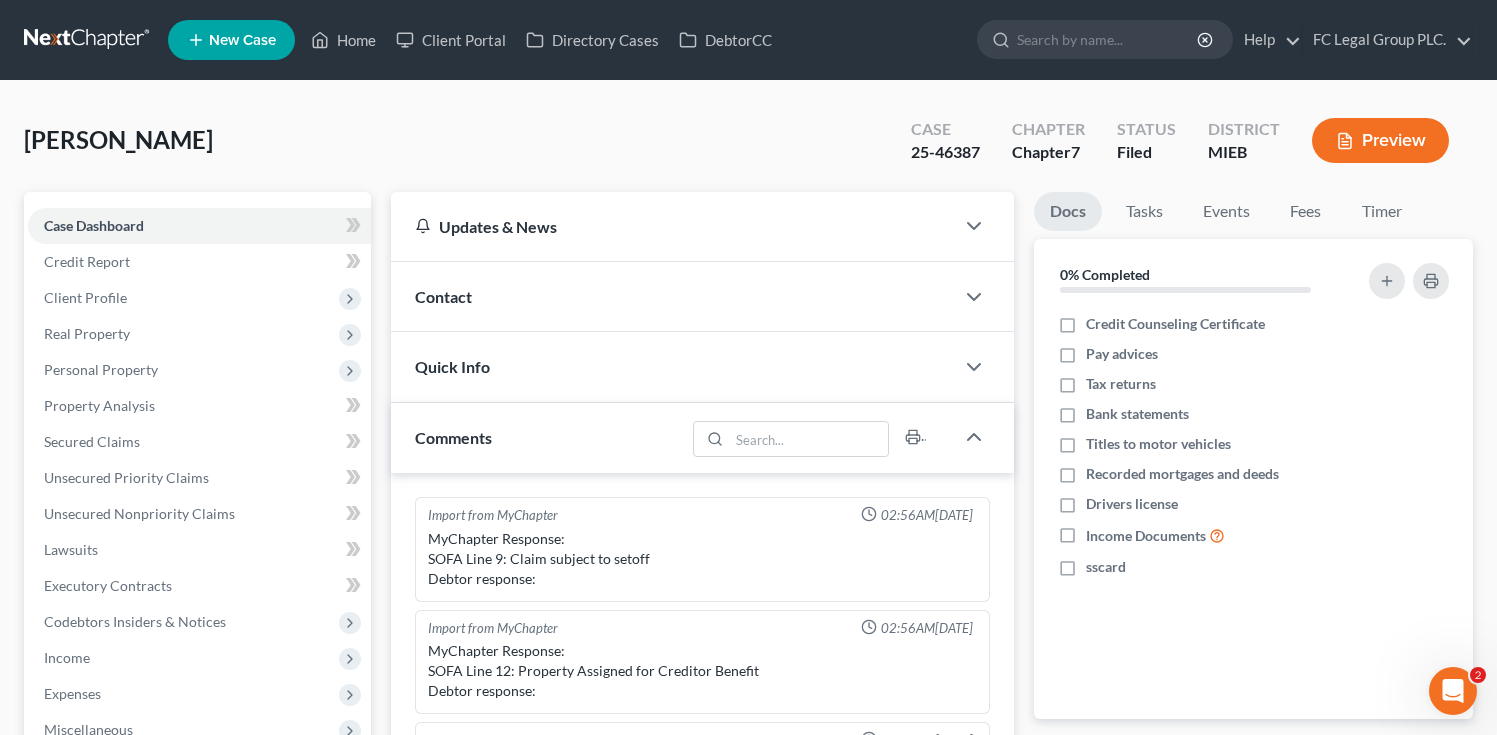 click on "25-46387" at bounding box center (945, 152) 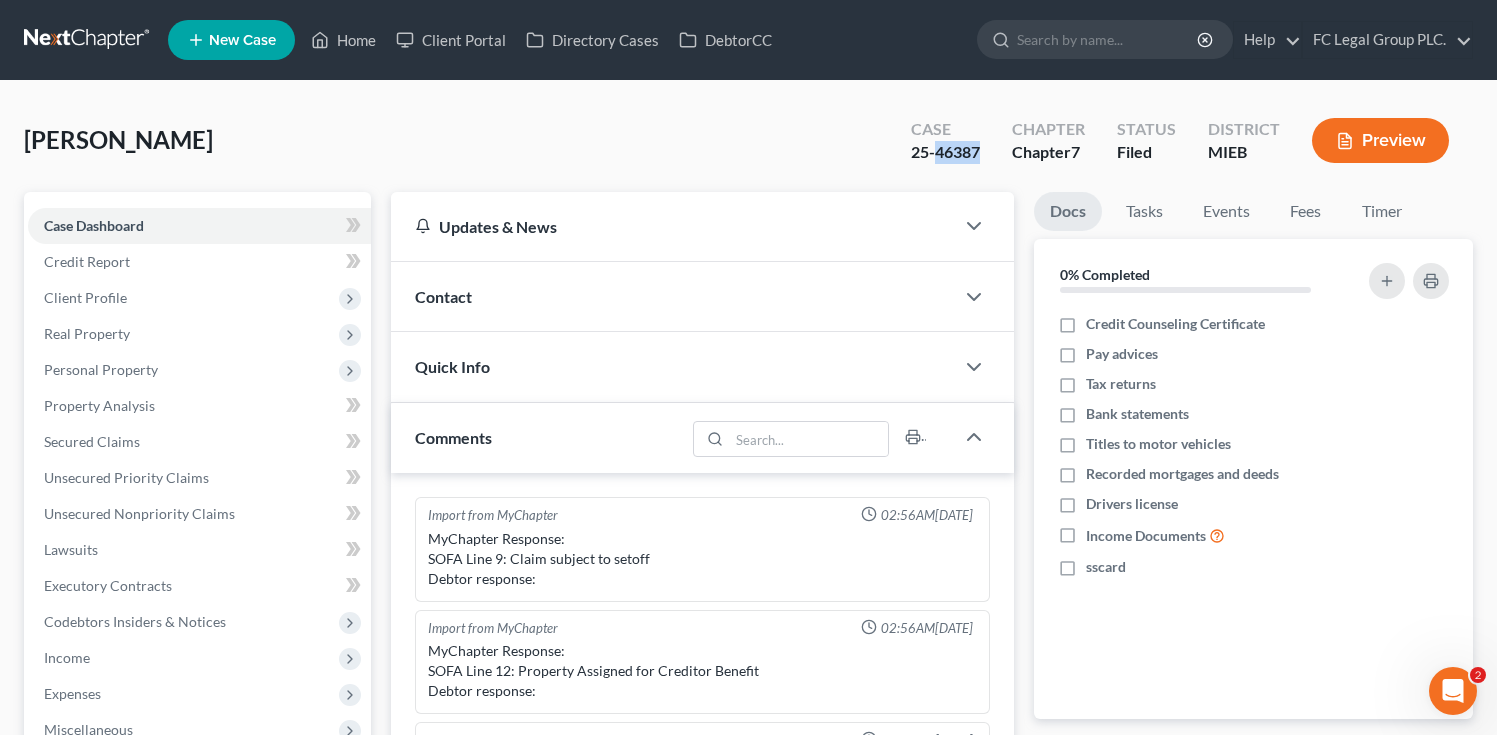click on "25-46387" at bounding box center [945, 152] 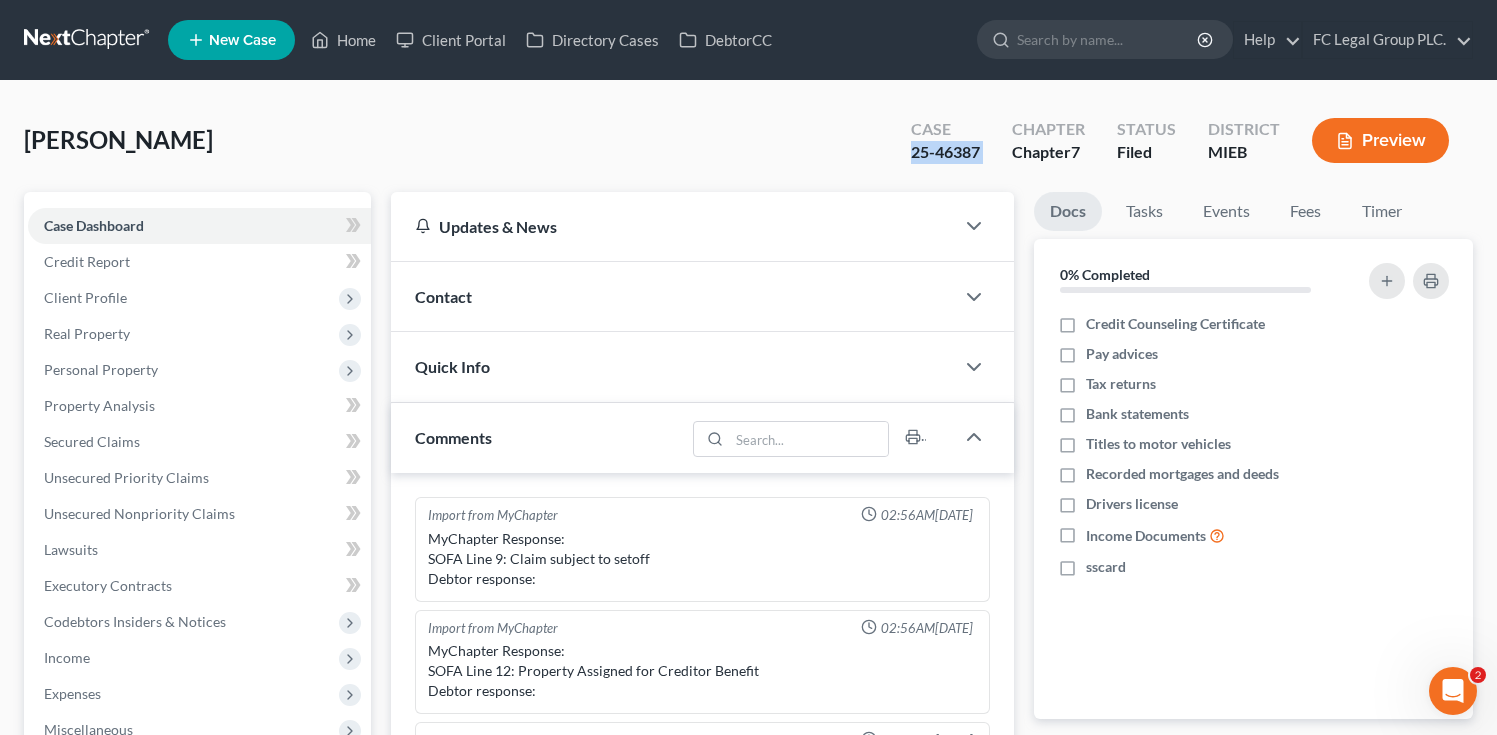 click on "25-46387" at bounding box center (945, 152) 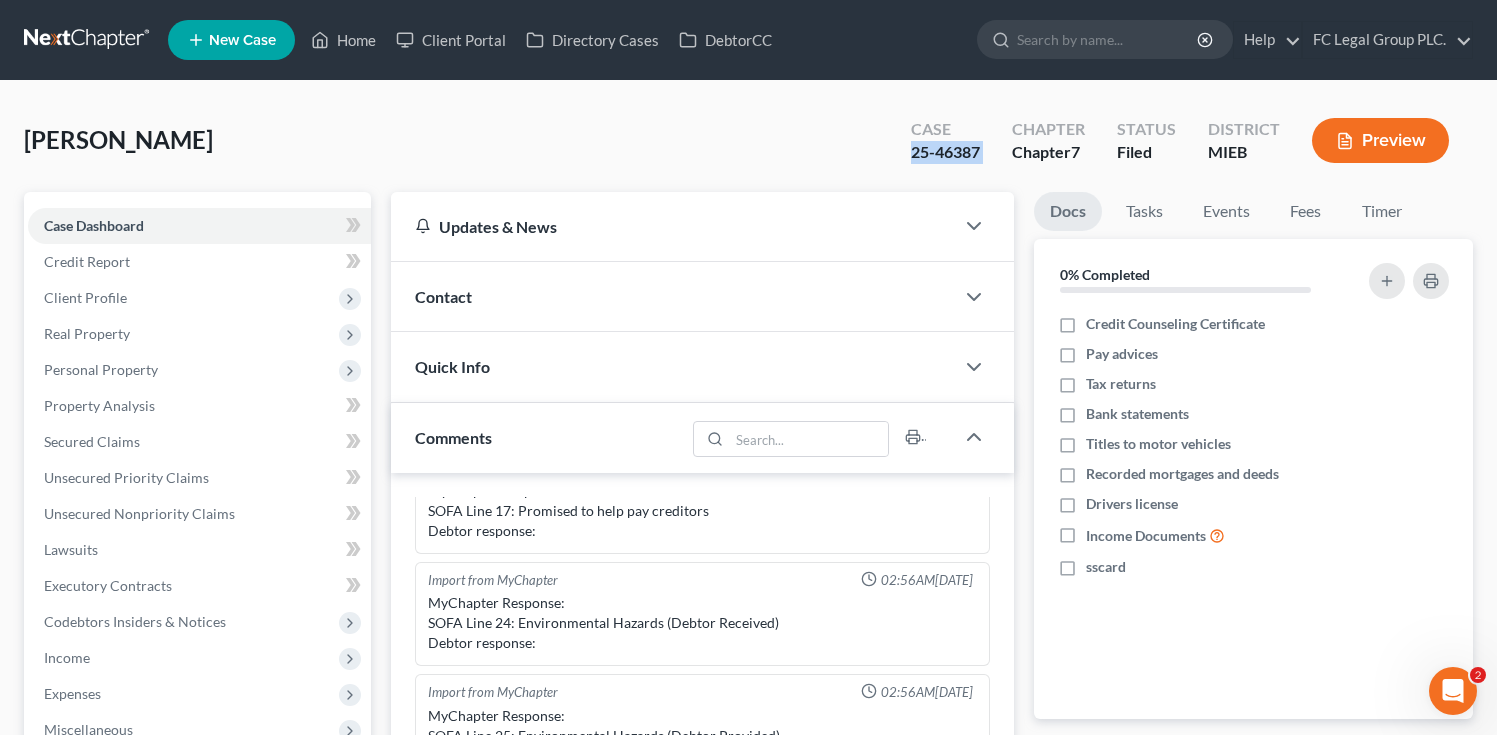 scroll, scrollTop: 305, scrollLeft: 0, axis: vertical 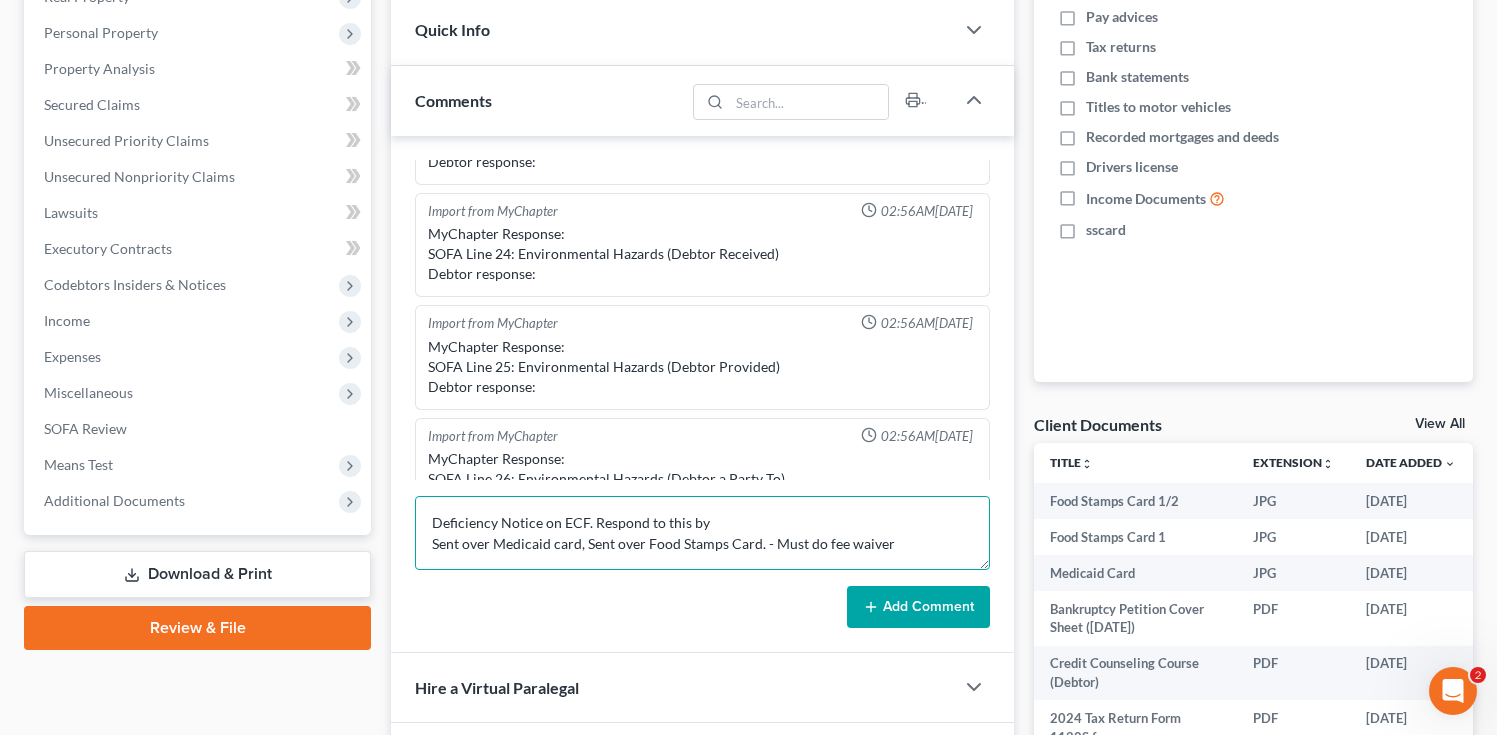 click on "Deficiency Notice on ECF. Respond to this by
Sent over Medicaid card, Sent over Food Stamps Card. - Must do fee waiver" at bounding box center (702, 533) 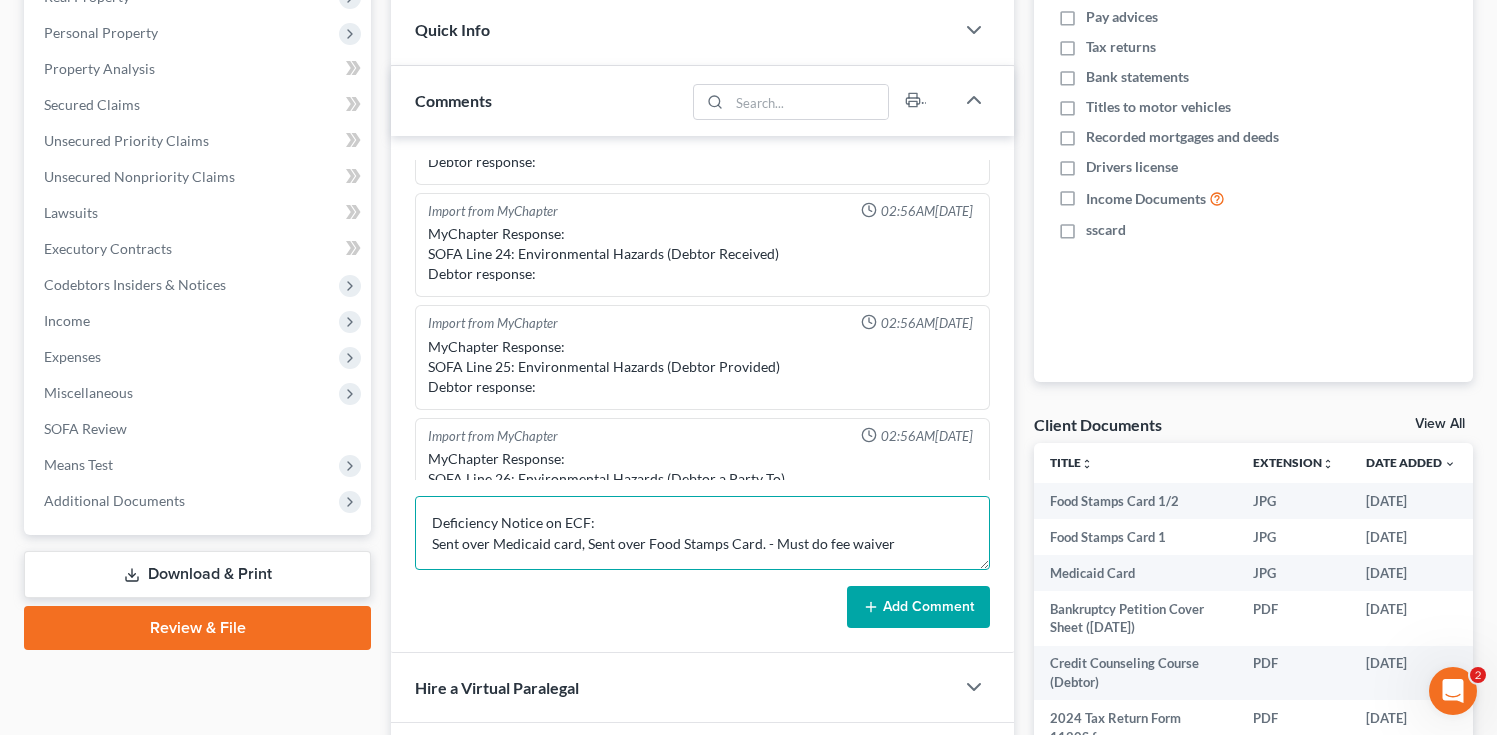 paste on "Application to Have the Chapter 7 Filing Fee Waived Missing or Non−Compliant" 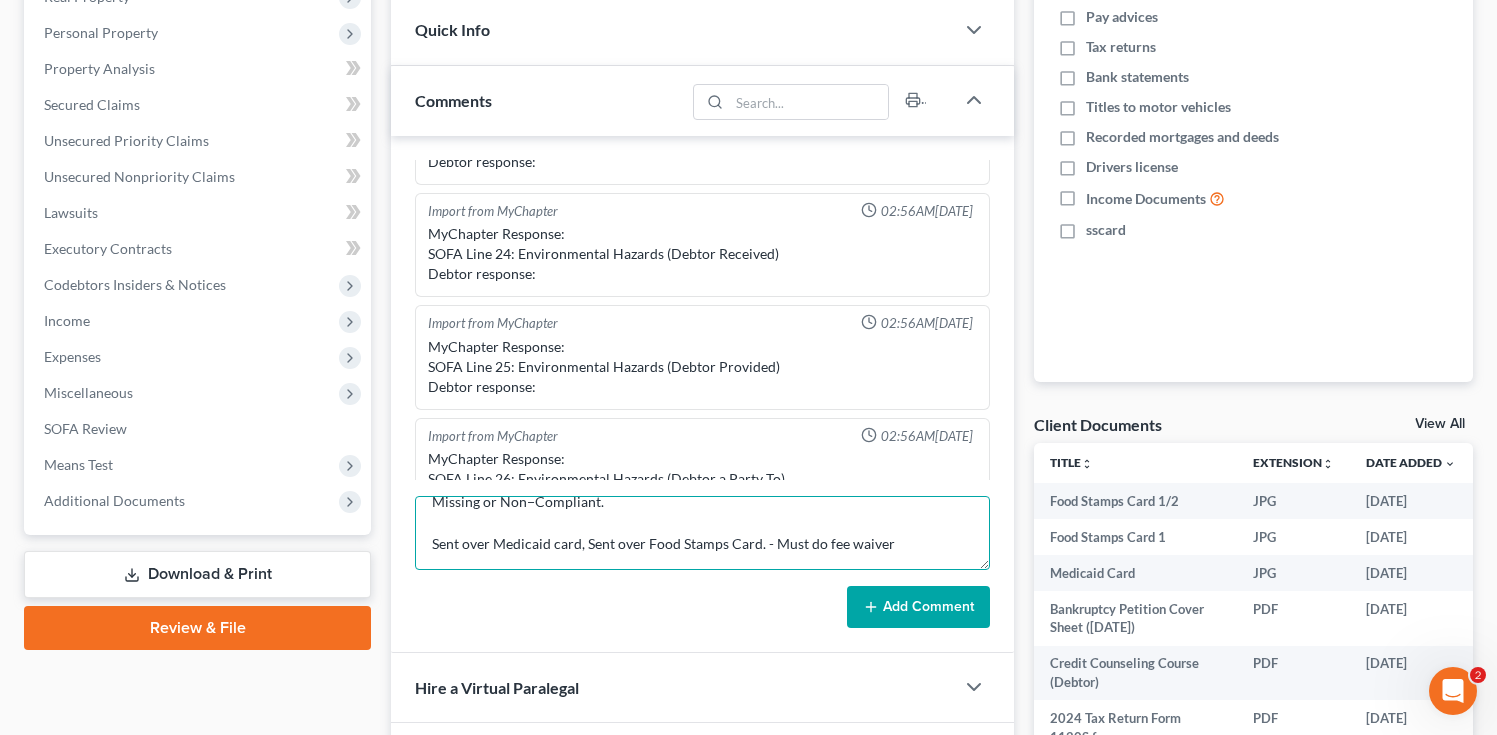 scroll, scrollTop: 63, scrollLeft: 0, axis: vertical 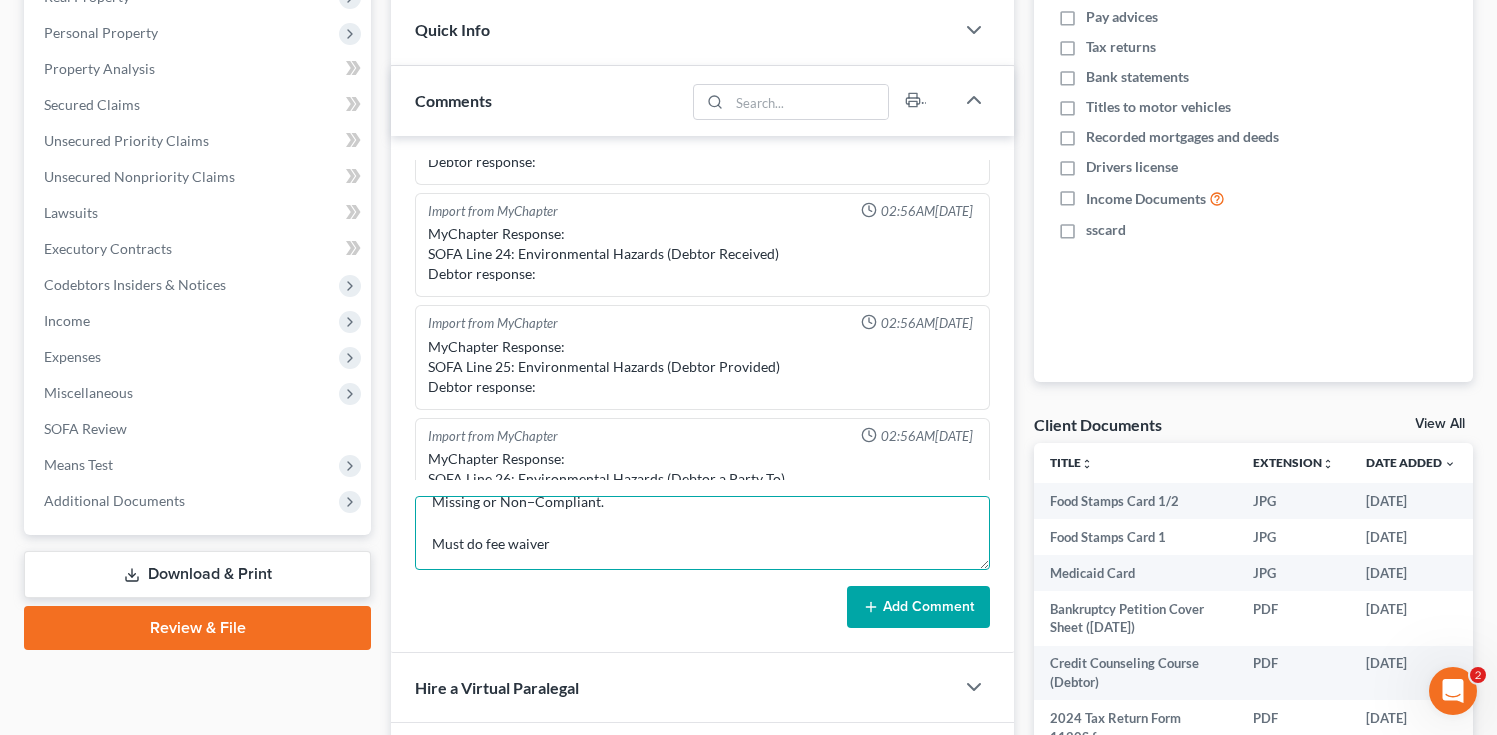 click on "Deficiency Notice on ECF: Application to Have the Chapter 7 Filing Fee Waived Missing or Non−Compliant.
Must do fee waiver" at bounding box center (702, 533) 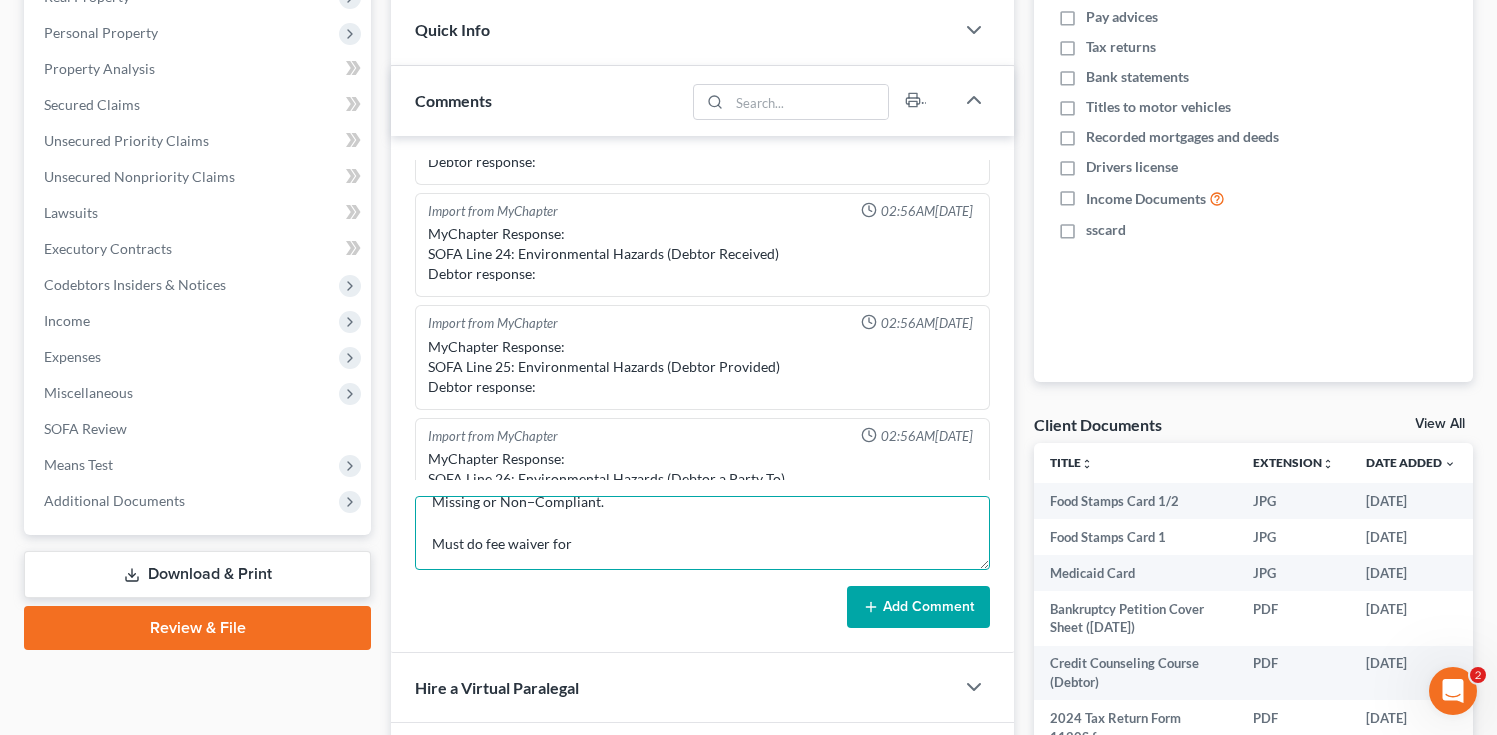 paste on "Sent over Medicaid card, Sent over Food Stamps Card. -" 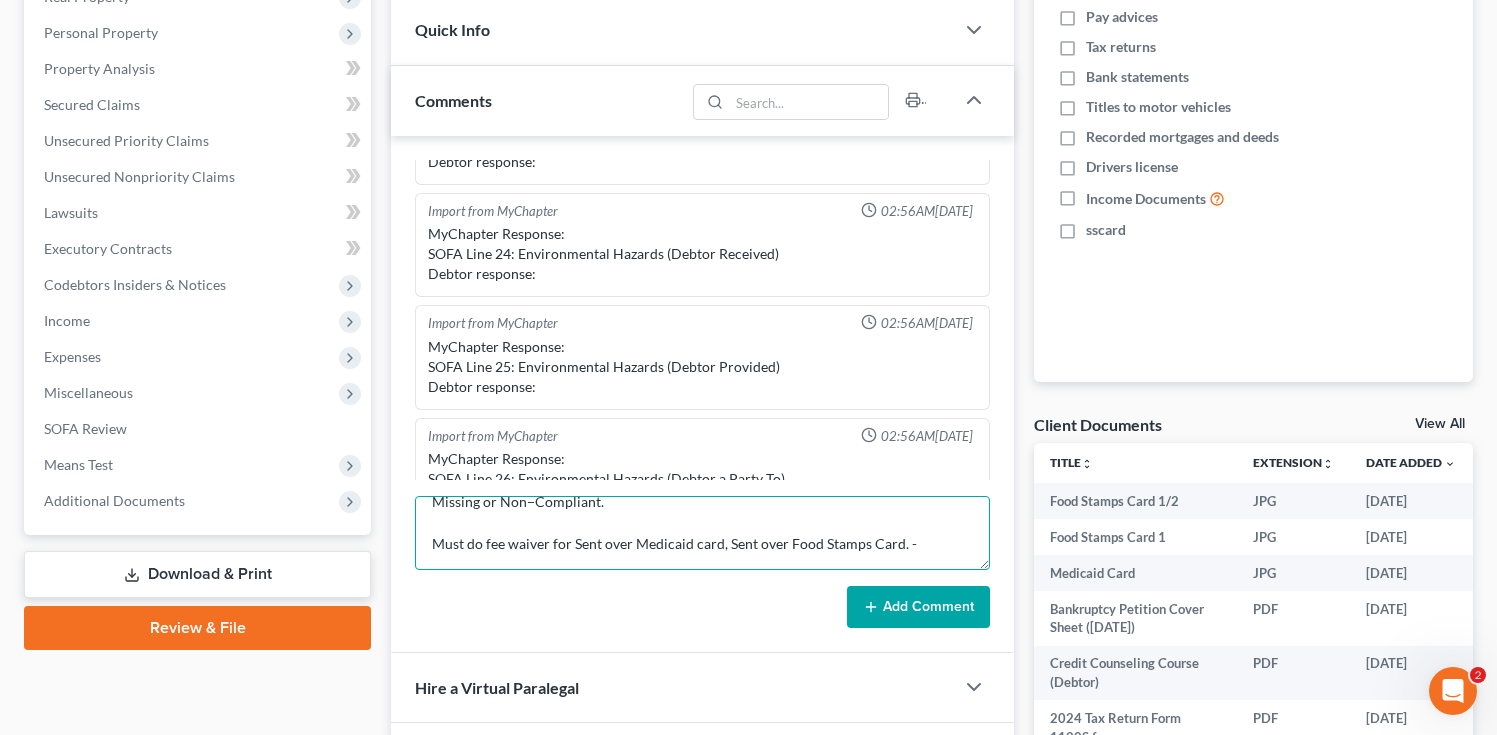 click on "Deficiency Notice on ECF: Application to Have the Chapter 7 Filing Fee Waived Missing or Non−Compliant.
Must do fee waiver for Sent over Medicaid card, Sent over Food Stamps Card. -" at bounding box center [702, 533] 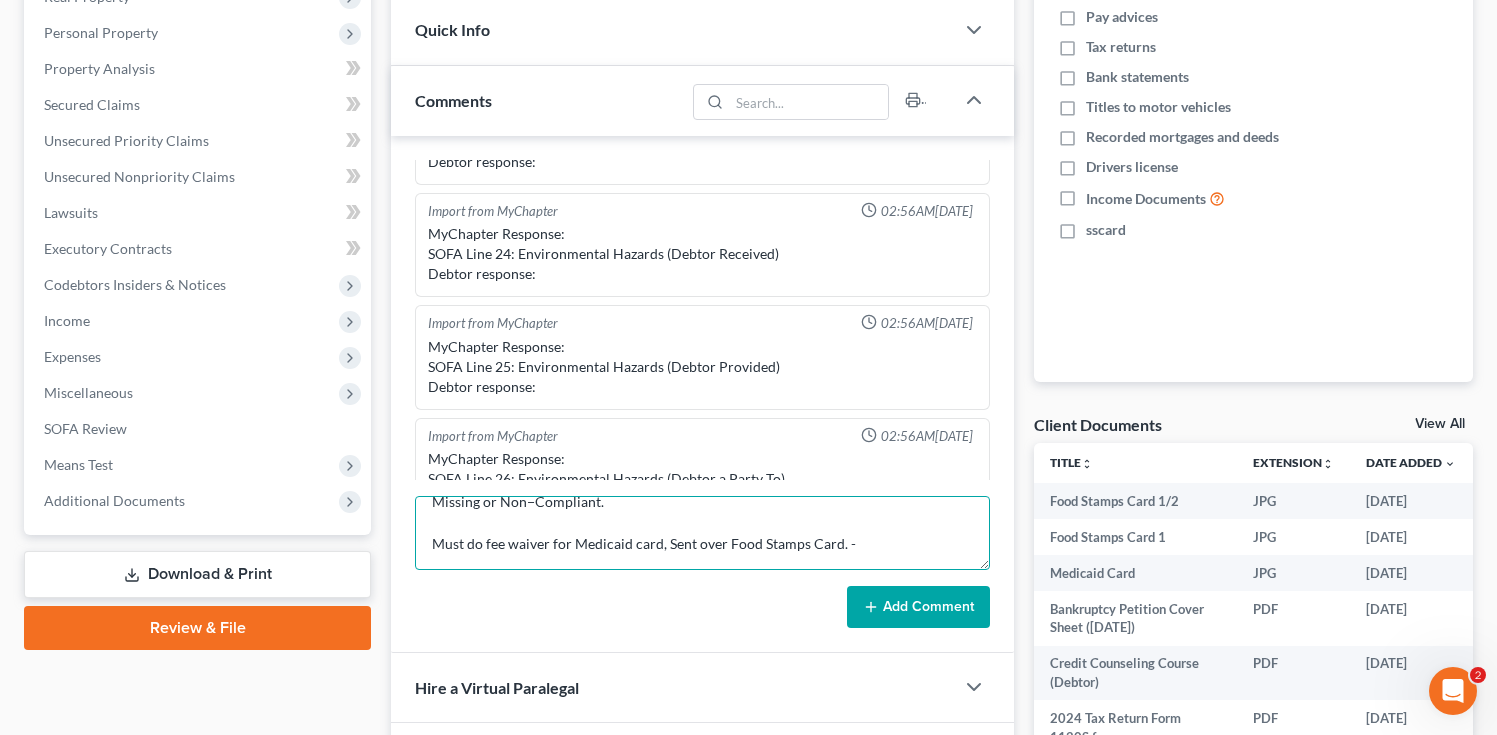 click on "Deficiency Notice on ECF: Application to Have the Chapter 7 Filing Fee Waived Missing or Non−Compliant.
Must do fee waiver for Medicaid card, Sent over Food Stamps Card. -" at bounding box center [702, 533] 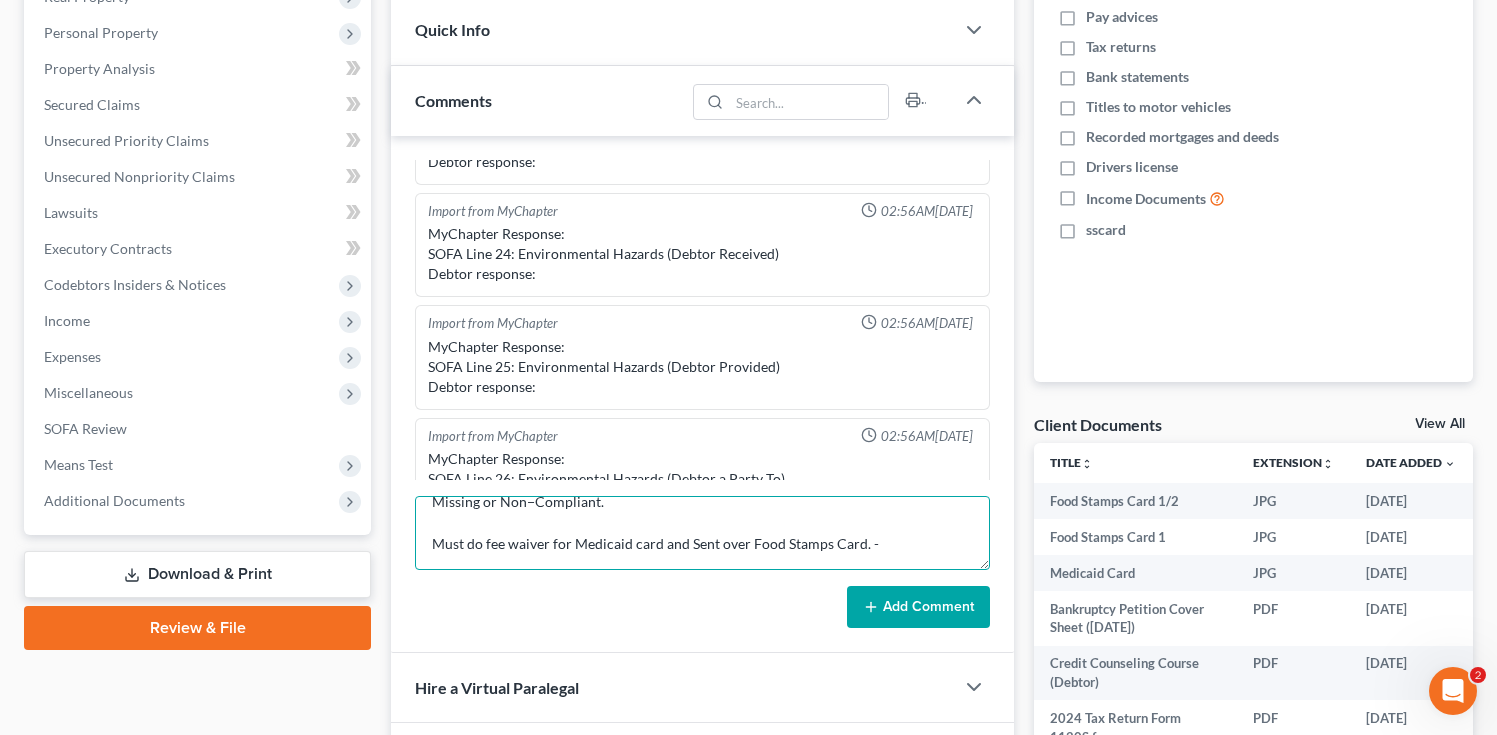 click on "Deficiency Notice on ECF: Application to Have the Chapter 7 Filing Fee Waived Missing or Non−Compliant.
Must do fee waiver for Medicaid card and Sent over Food Stamps Card. -" at bounding box center (702, 533) 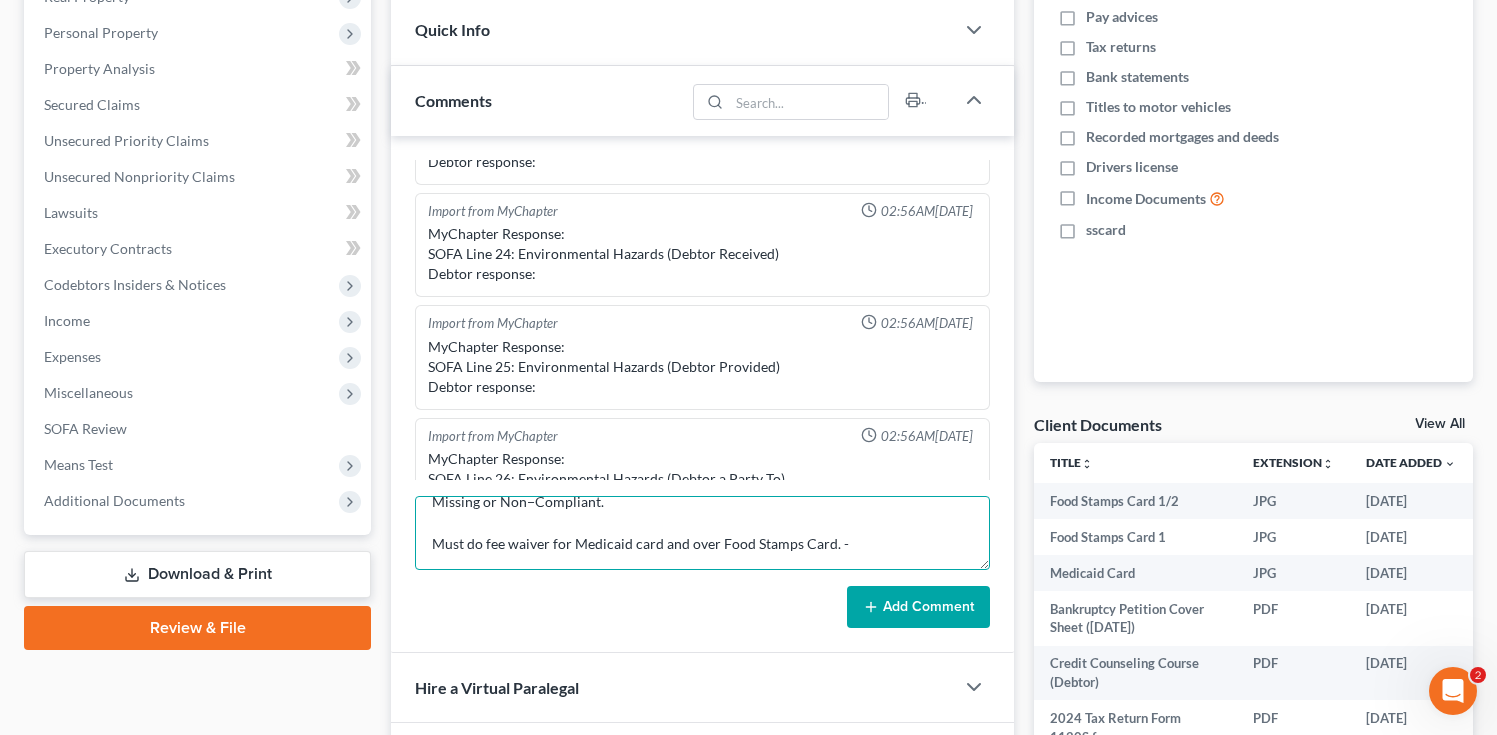 click on "Deficiency Notice on ECF: Application to Have the Chapter 7 Filing Fee Waived Missing or Non−Compliant.
Must do fee waiver for Medicaid card and over Food Stamps Card. -" at bounding box center [702, 533] 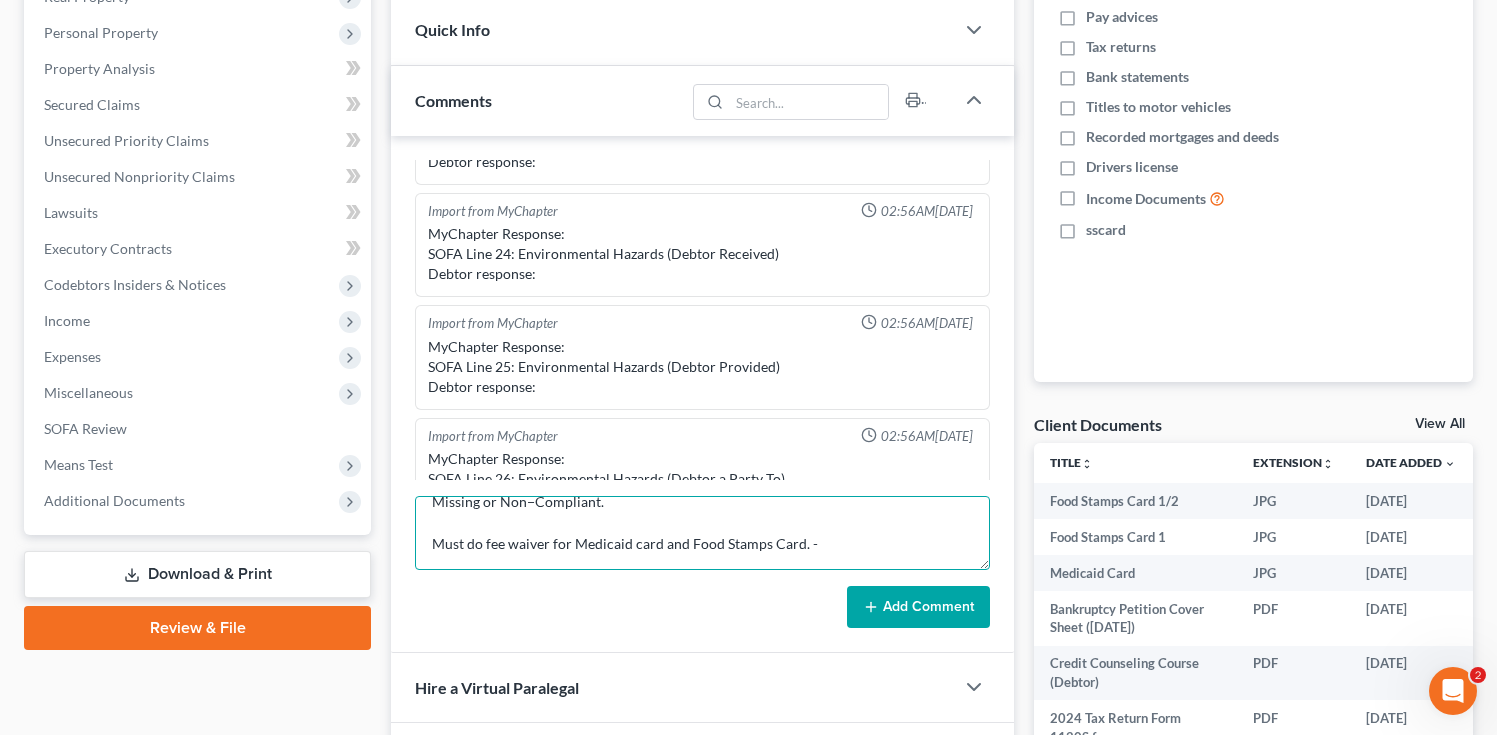 click on "Deficiency Notice on ECF: Application to Have the Chapter 7 Filing Fee Waived Missing or Non−Compliant.
Must do fee waiver for Medicaid card and Food Stamps Card. -" at bounding box center (702, 533) 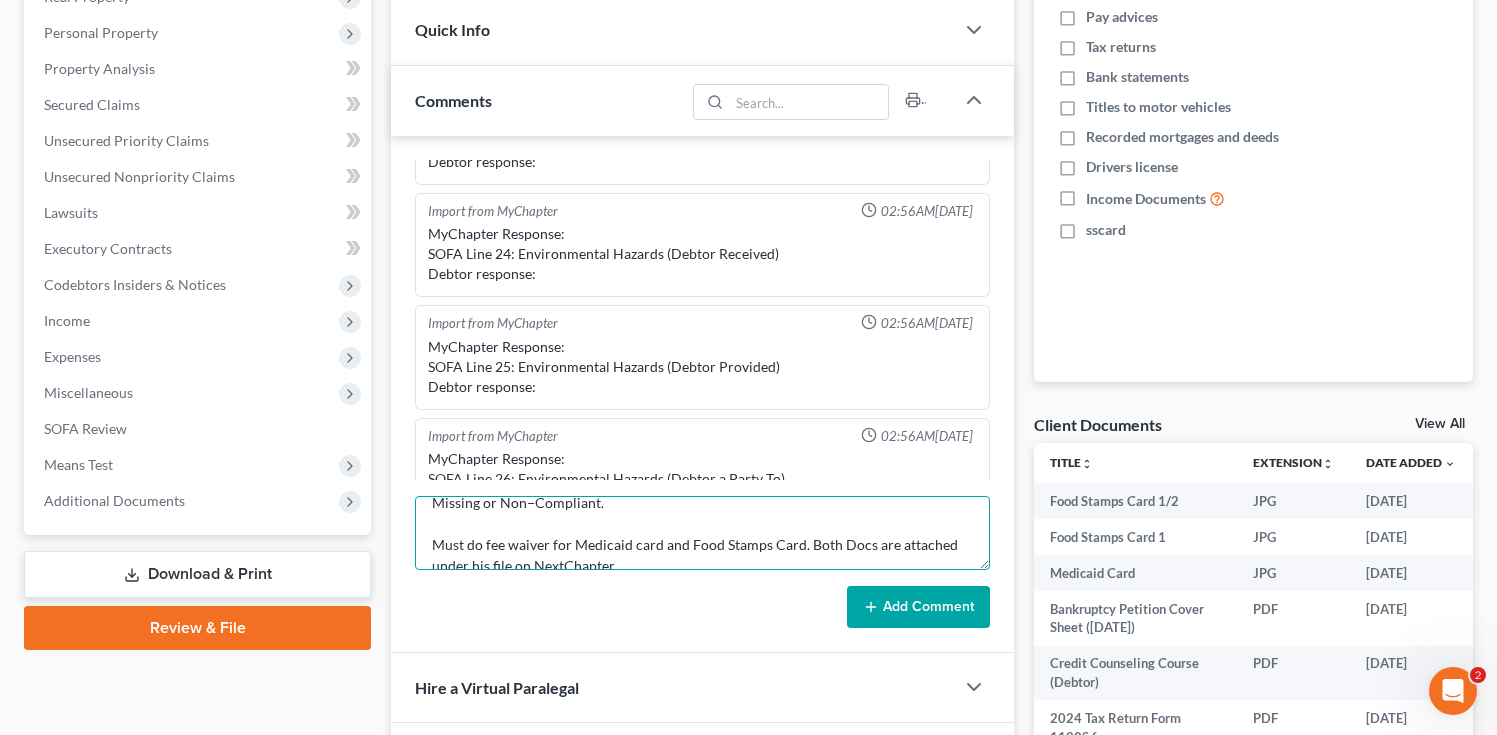 scroll, scrollTop: 0, scrollLeft: 0, axis: both 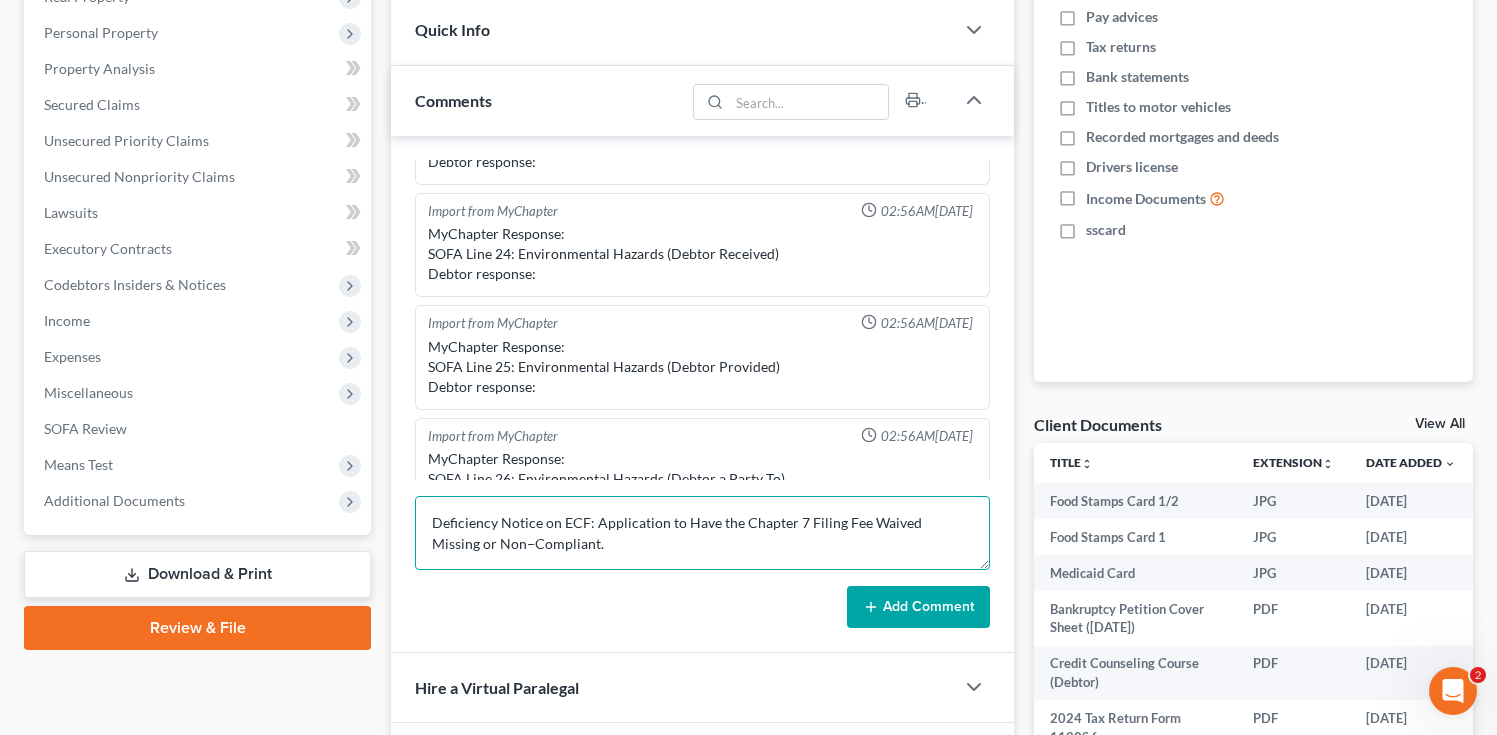 type on "Deficiency Notice on ECF: Application to Have the Chapter 7 Filing Fee Waived Missing or Non−Compliant.
Must do fee waiver for Medicaid card and Food Stamps Card. Both Docs are attached under his file on NextChapter." 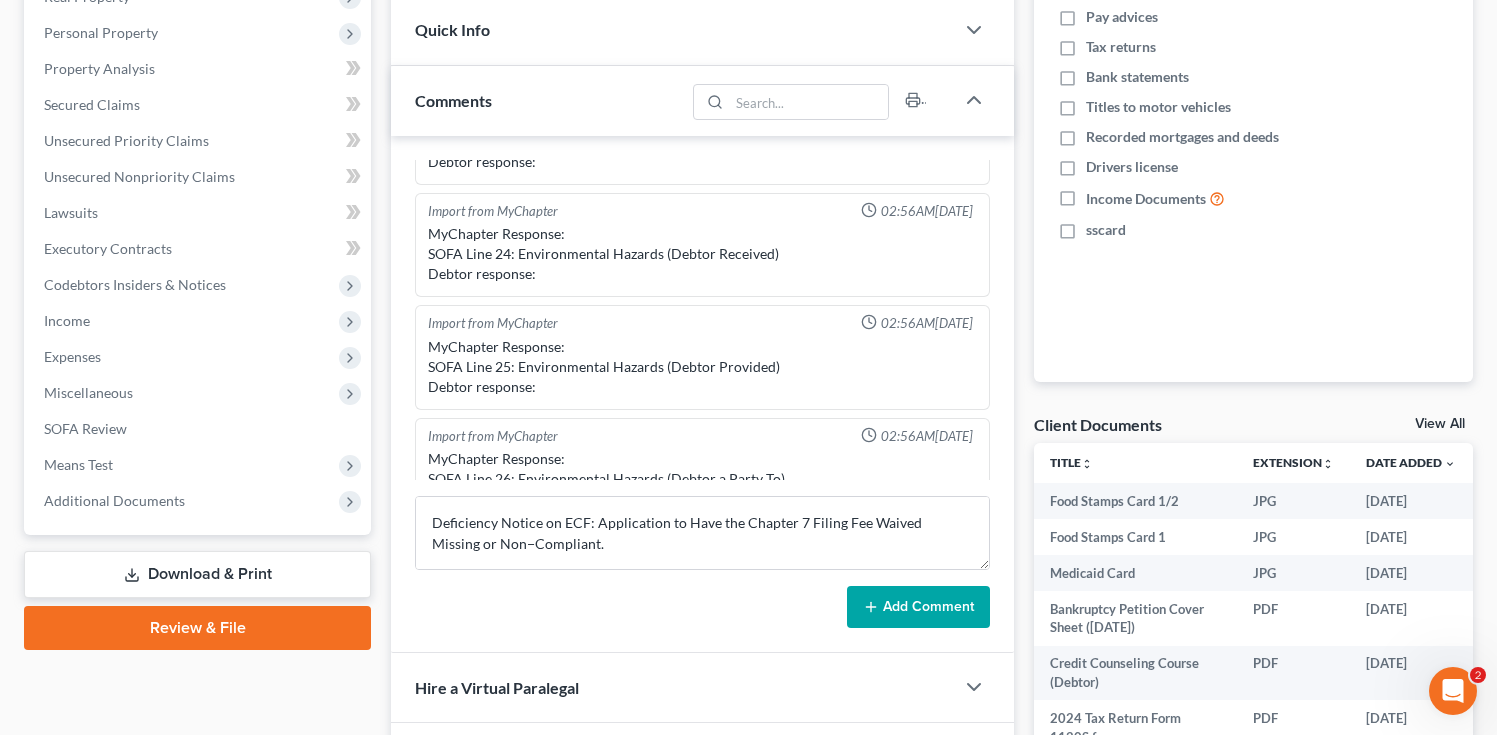 click on "Add Comment" at bounding box center [918, 607] 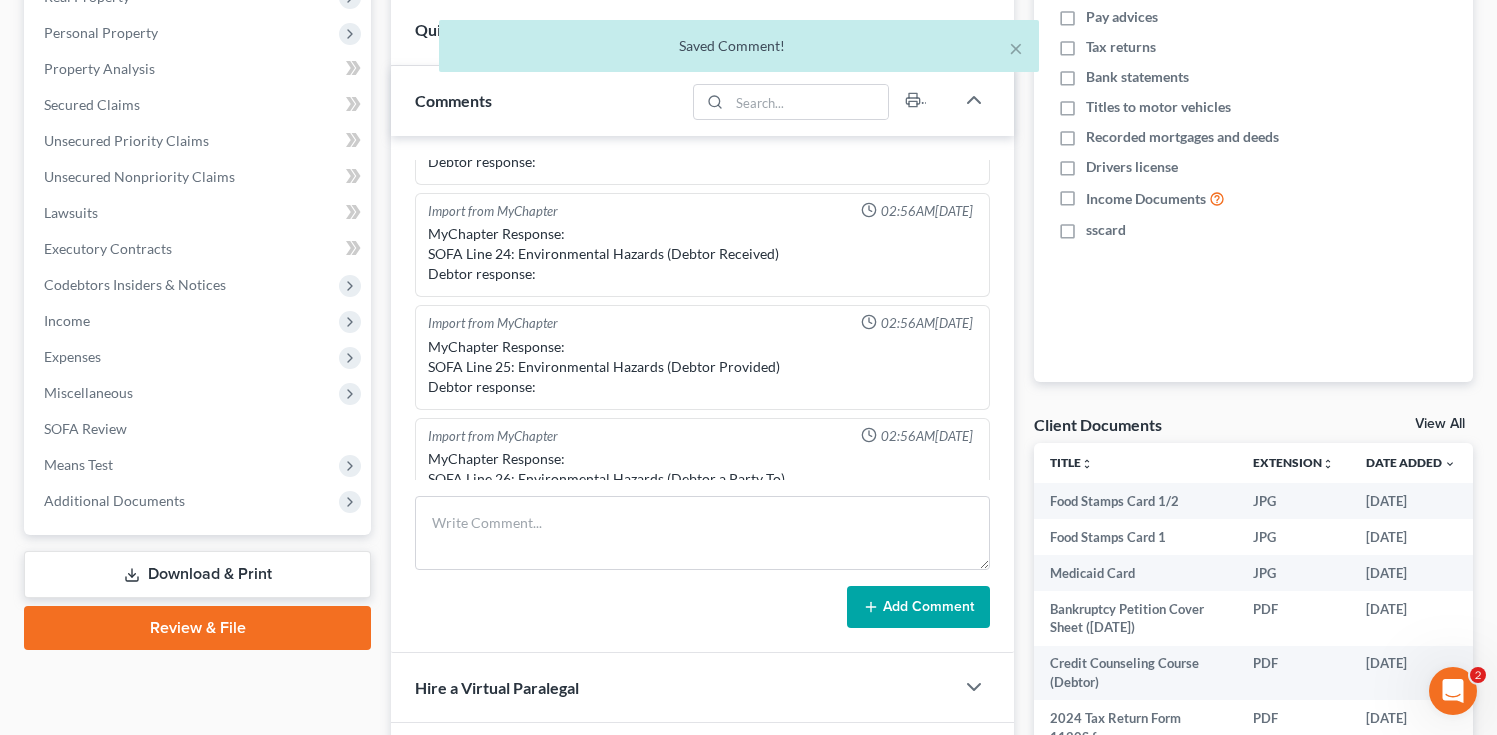 scroll, scrollTop: 742, scrollLeft: 0, axis: vertical 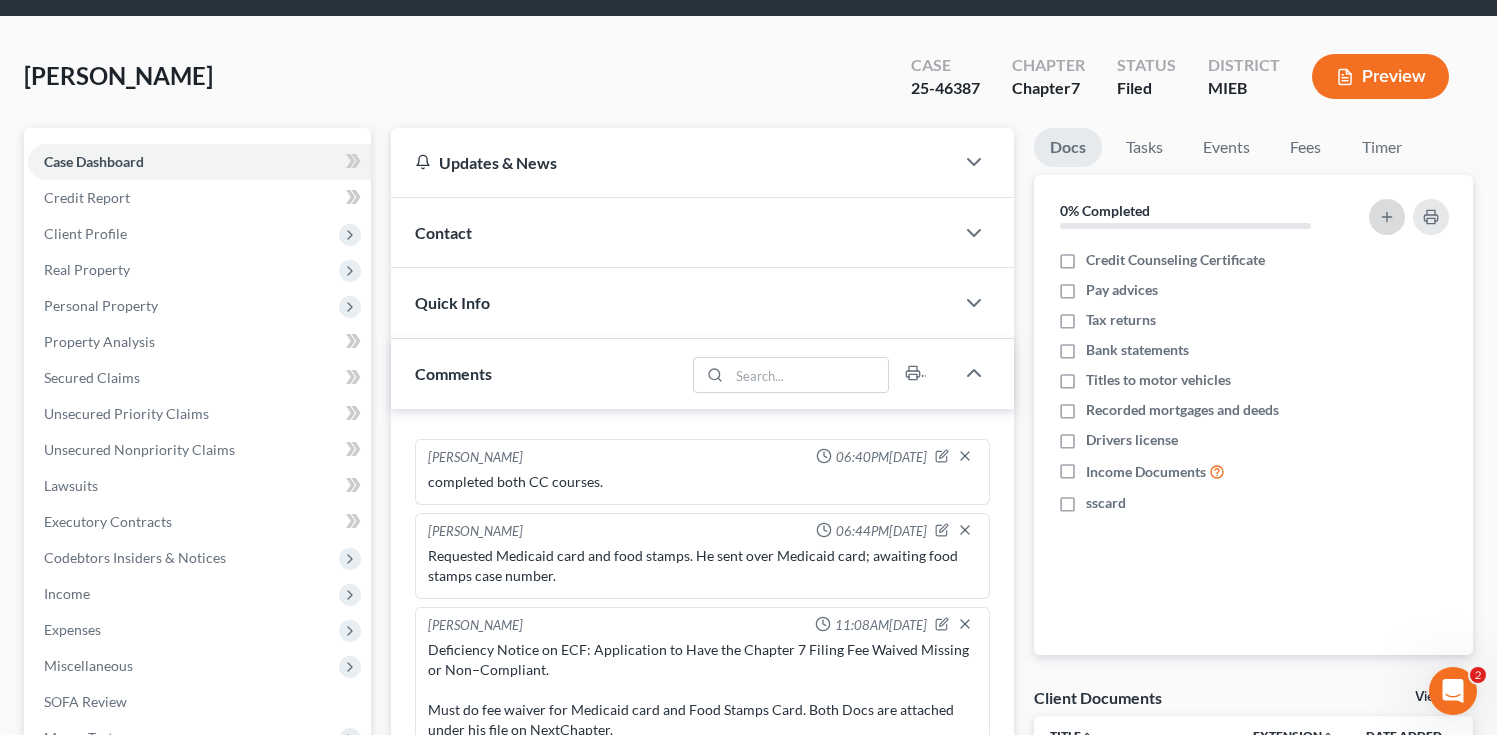 click 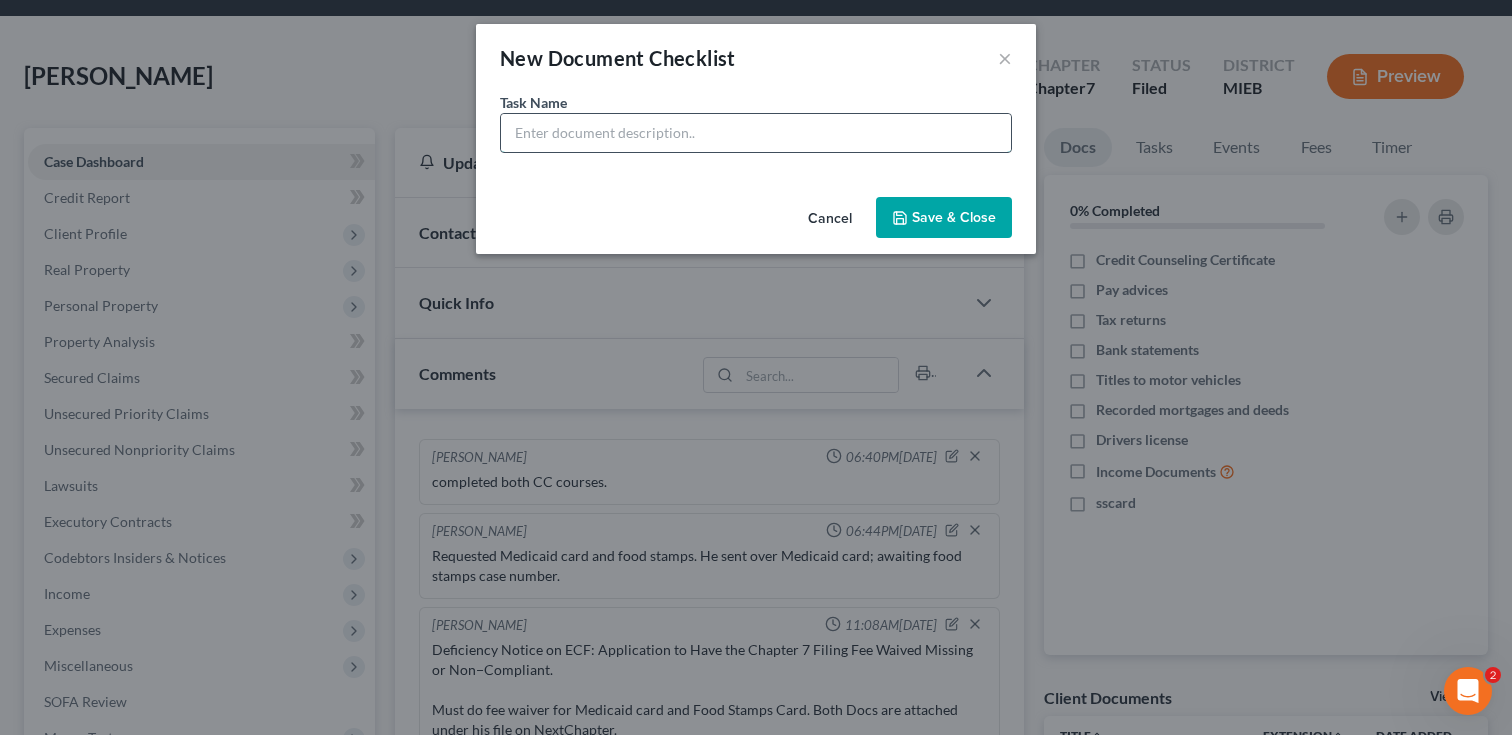 click at bounding box center (756, 133) 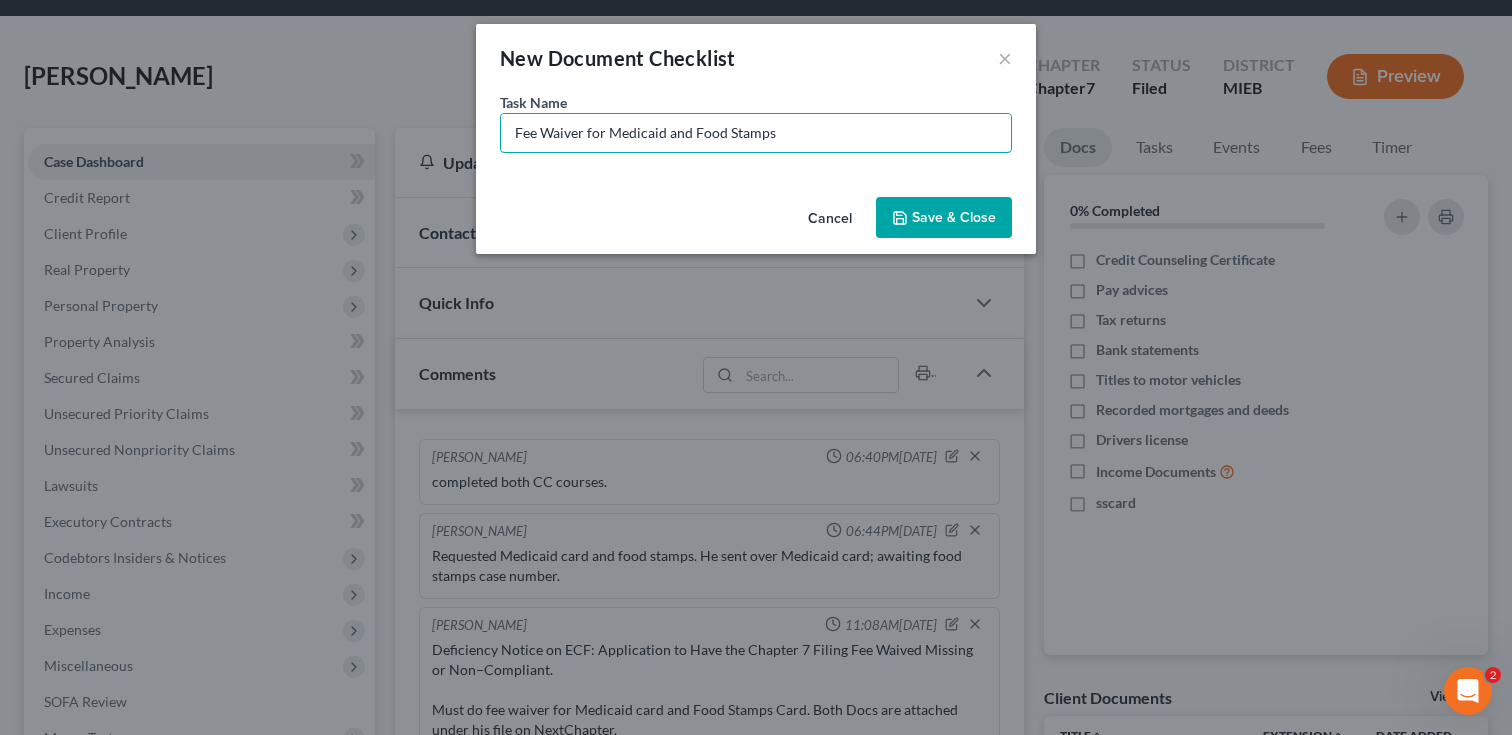 type on "Fee Waiver for Medicaid and Food Stamps" 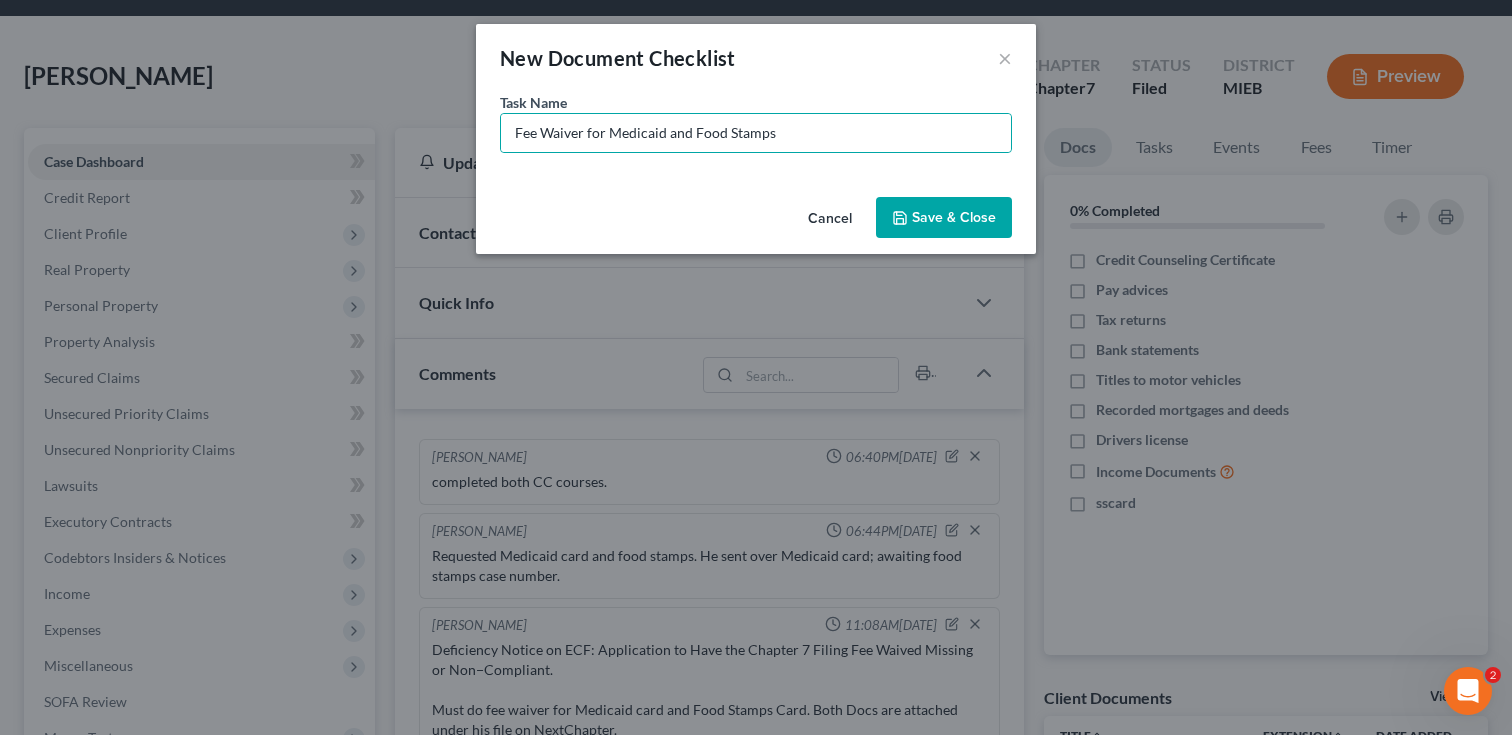 click on "Save & Close" at bounding box center (944, 218) 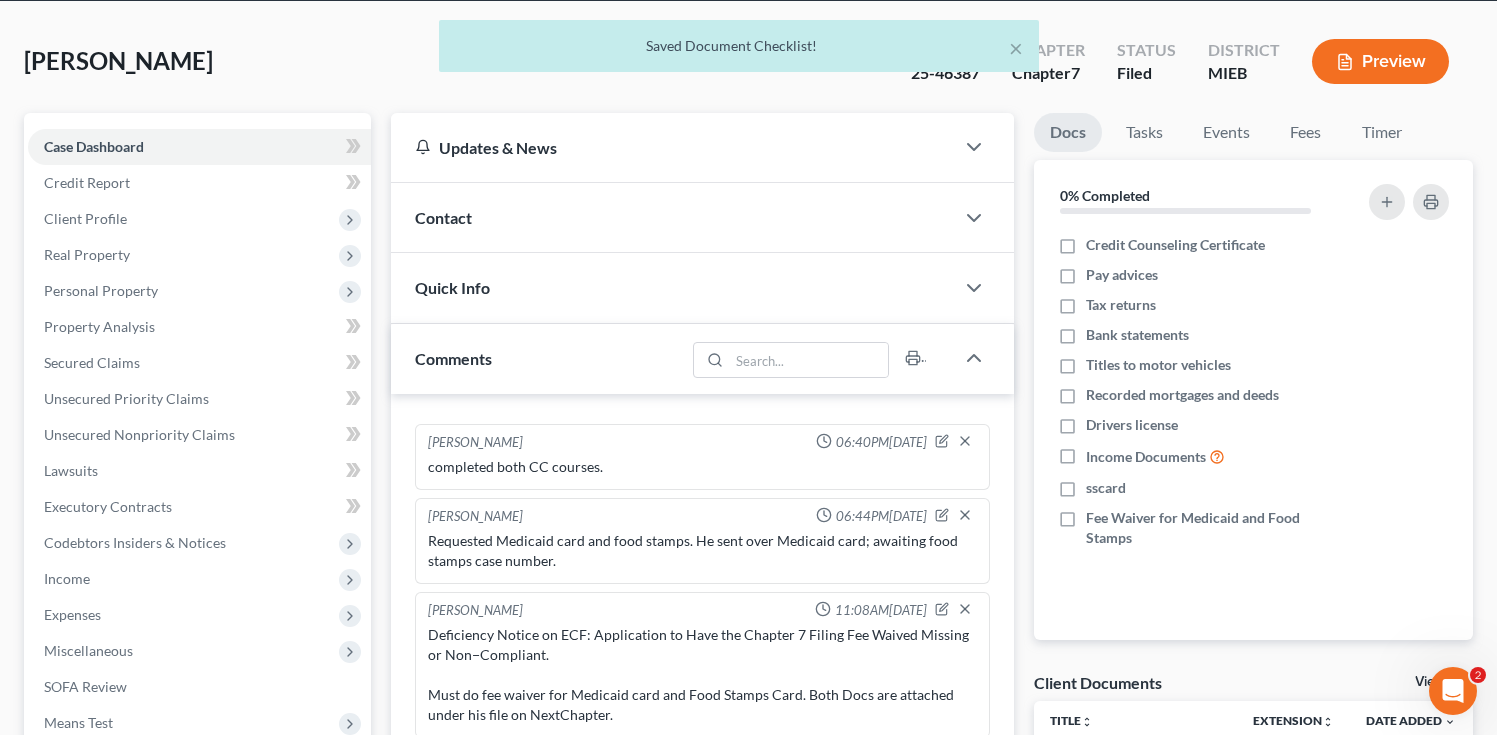 scroll, scrollTop: 103, scrollLeft: 0, axis: vertical 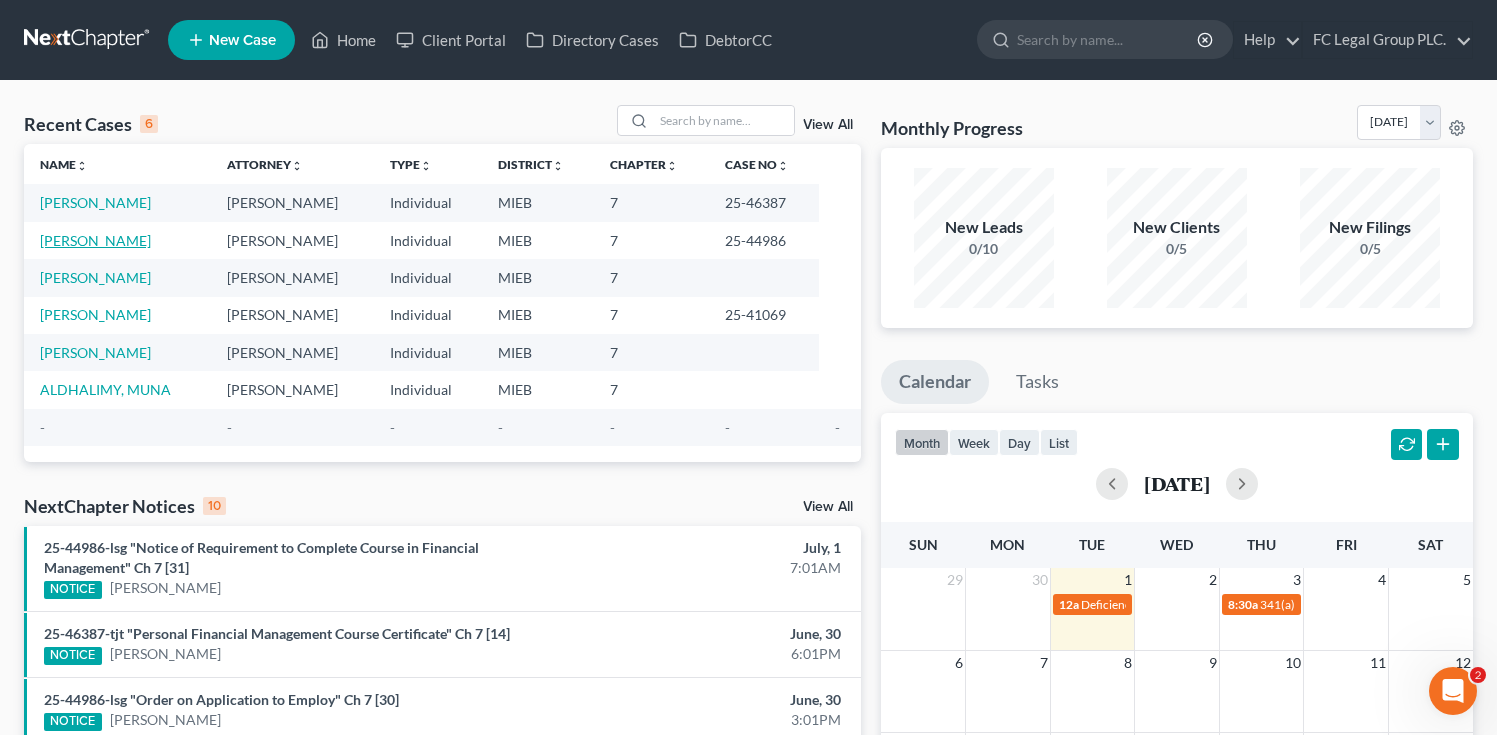 click on "[PERSON_NAME]" at bounding box center [95, 240] 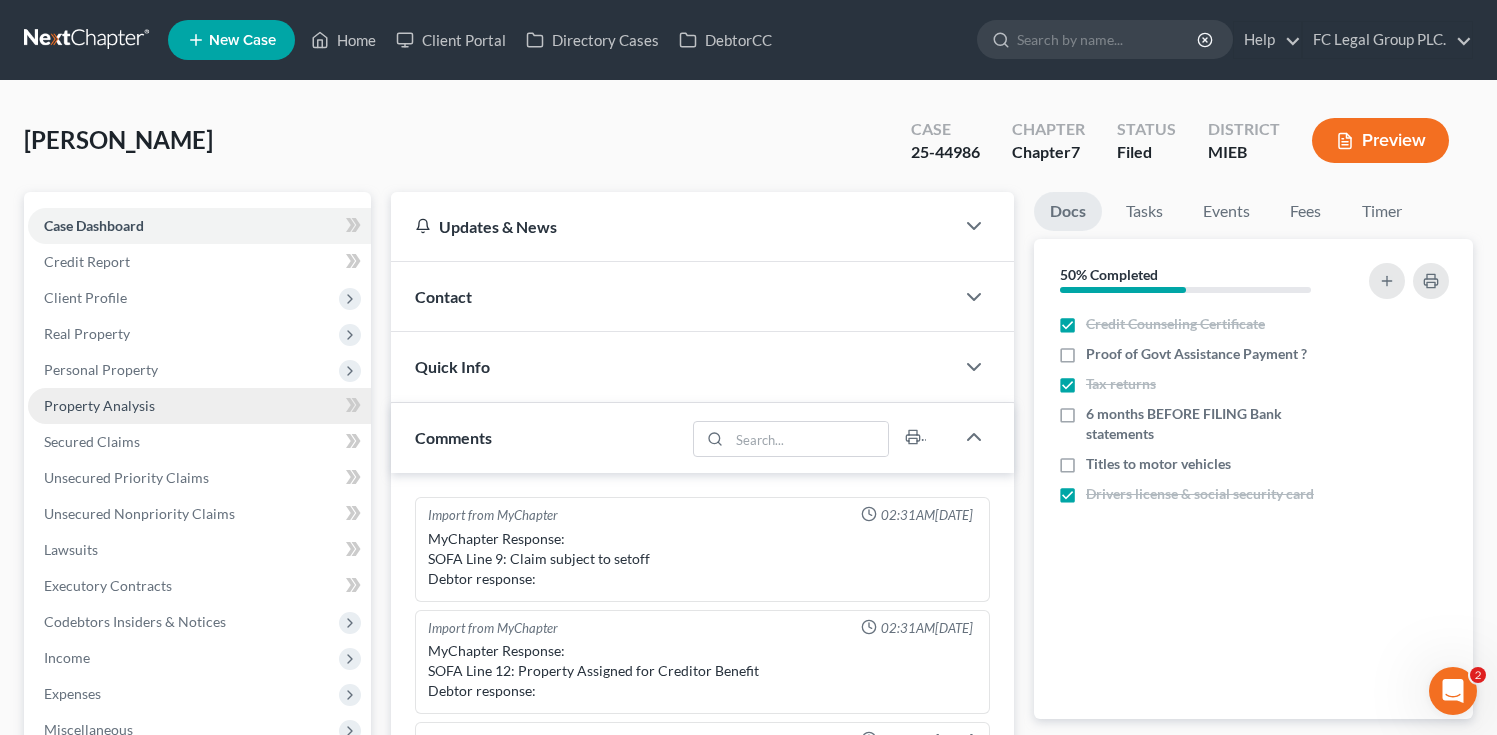 scroll, scrollTop: 803, scrollLeft: 0, axis: vertical 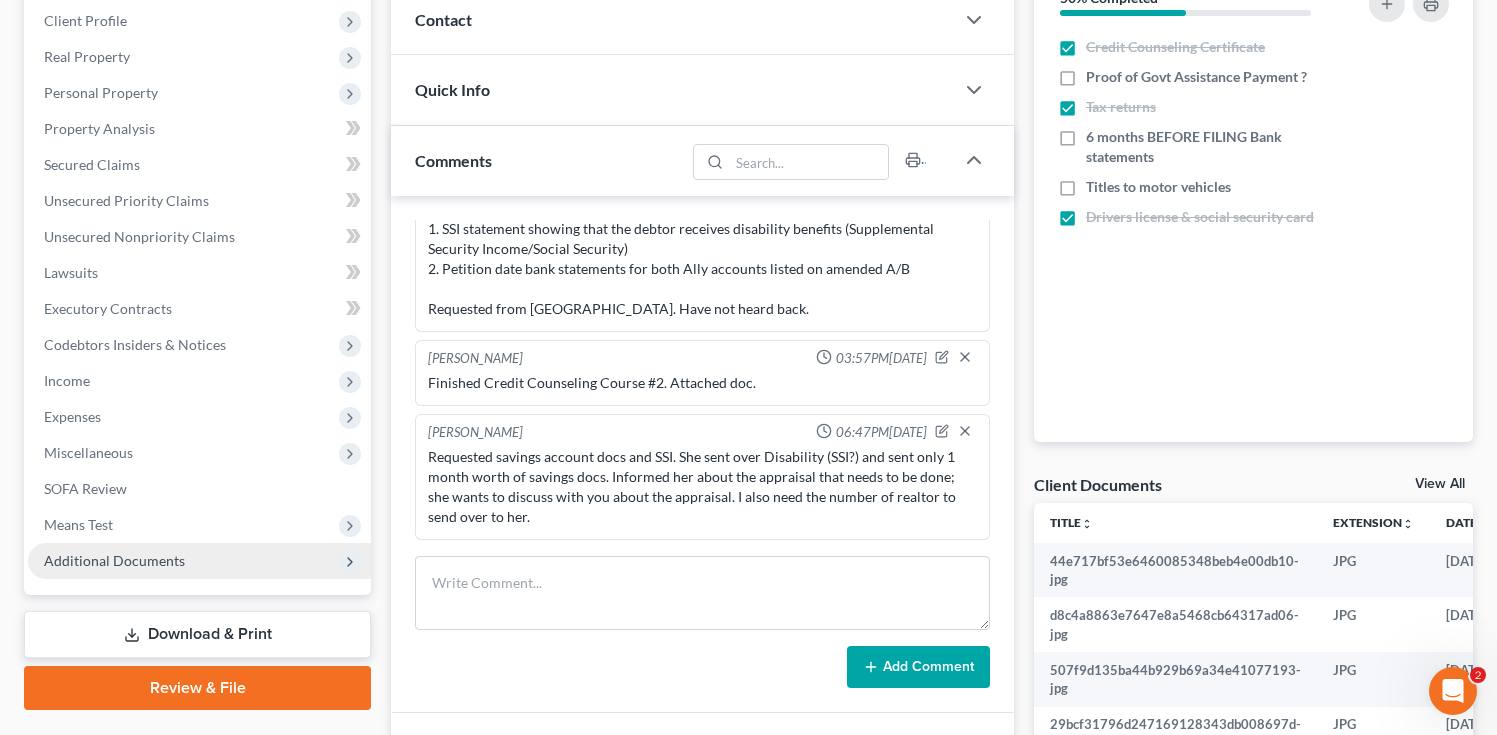 click on "Additional Documents" at bounding box center [199, 561] 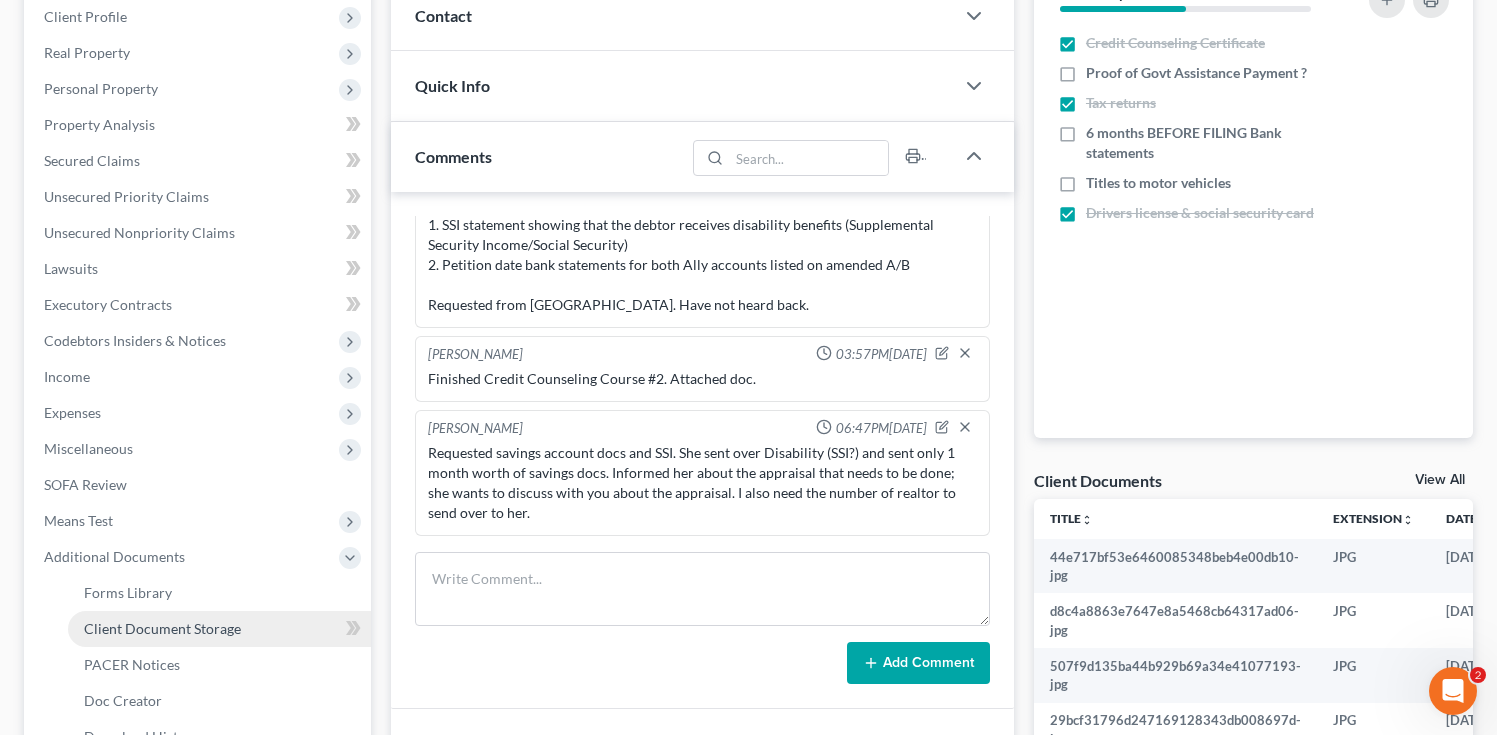 click on "Client Document Storage" at bounding box center [162, 628] 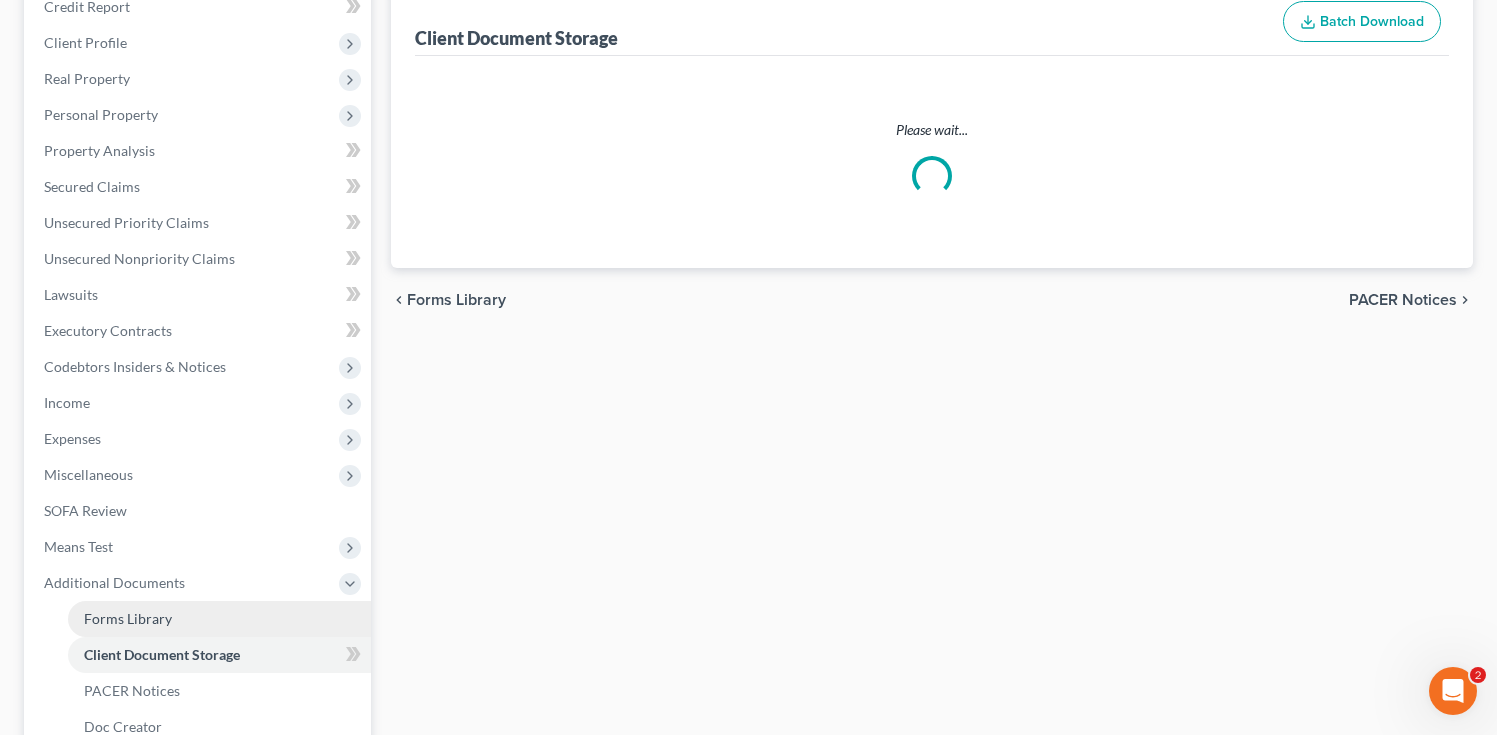 select on "7" 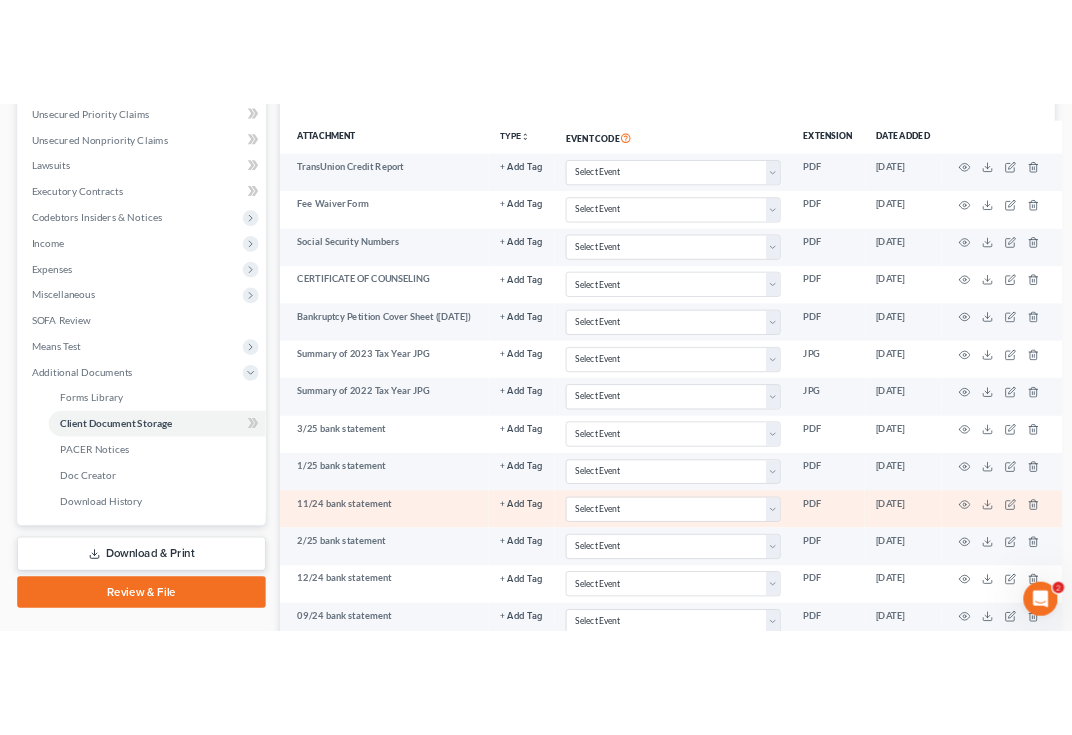 scroll, scrollTop: 493, scrollLeft: 0, axis: vertical 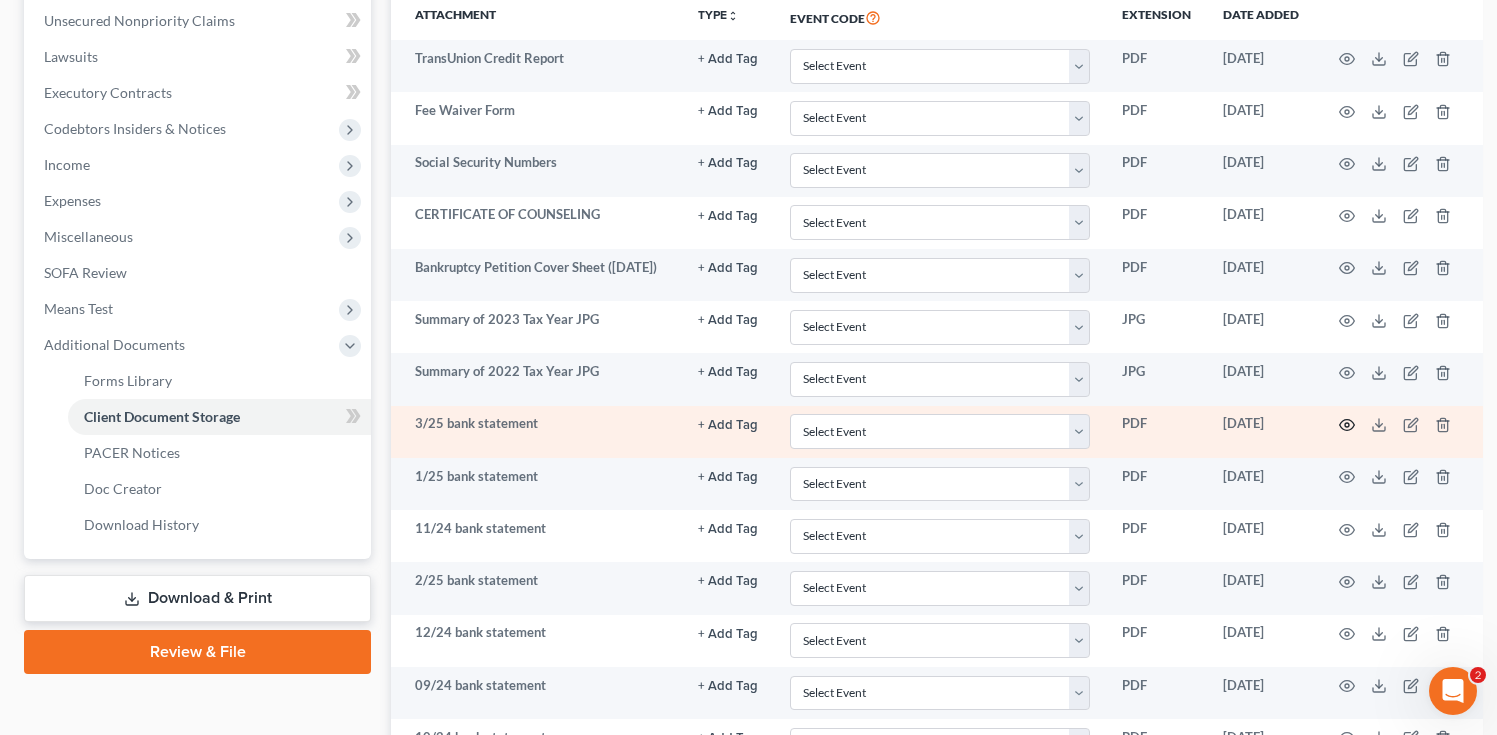 click 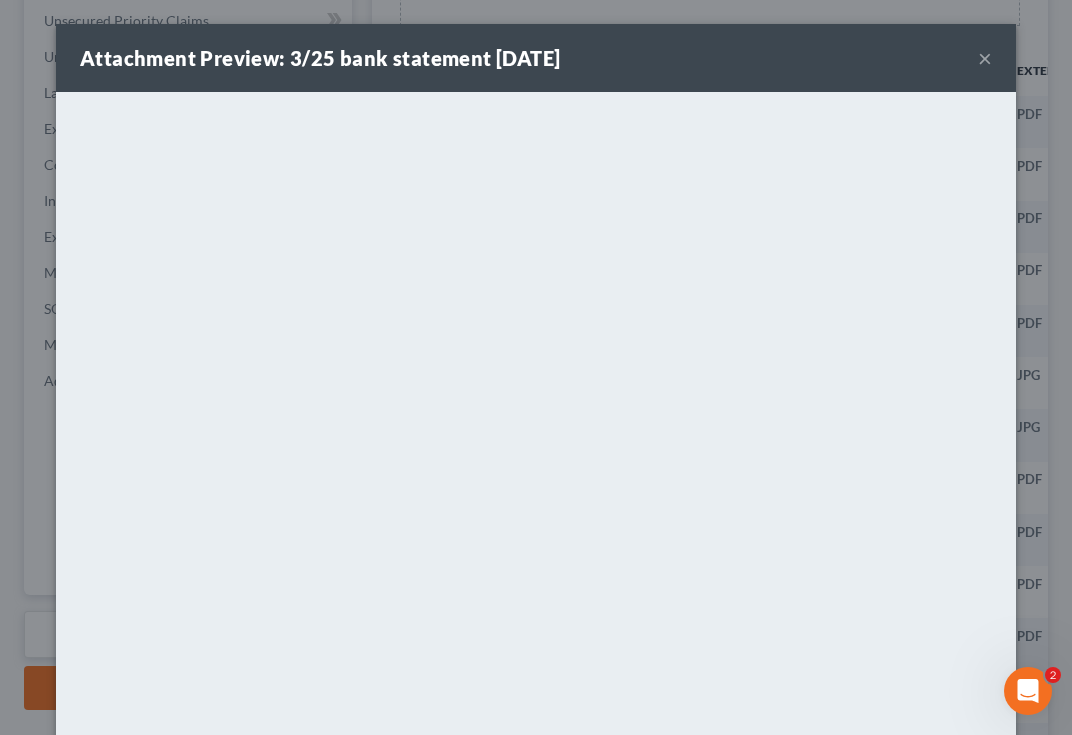 click on "×" at bounding box center [985, 58] 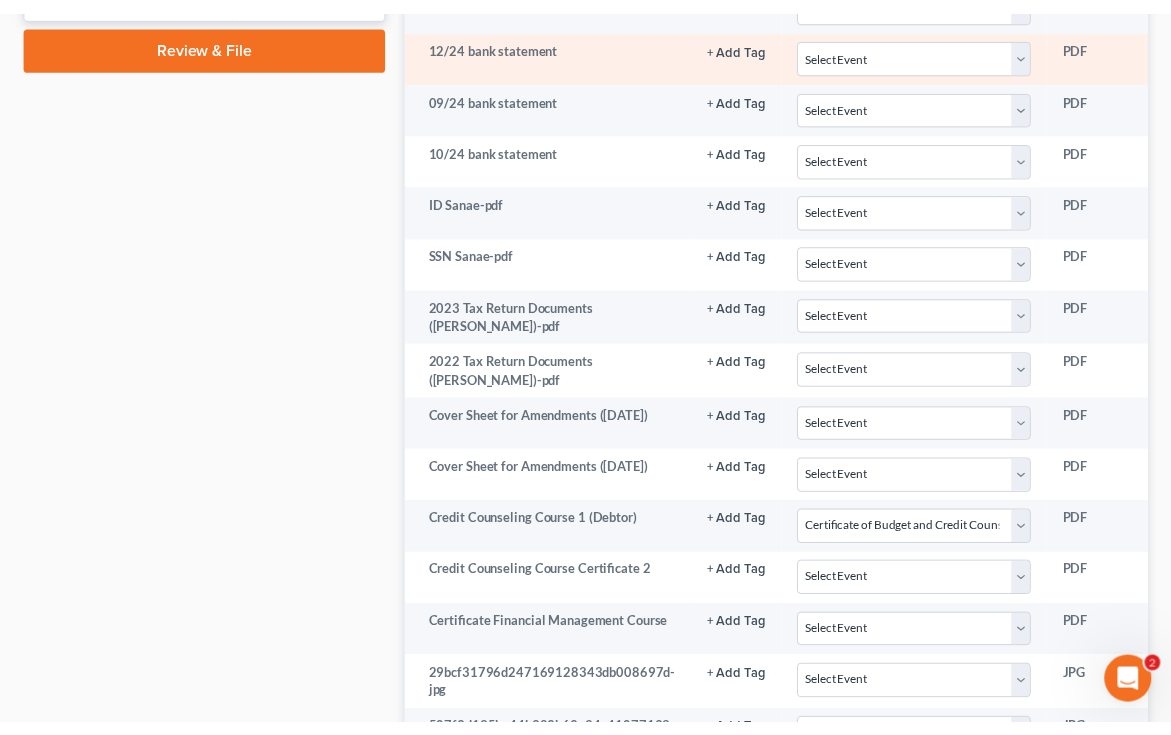 scroll, scrollTop: 1144, scrollLeft: 0, axis: vertical 